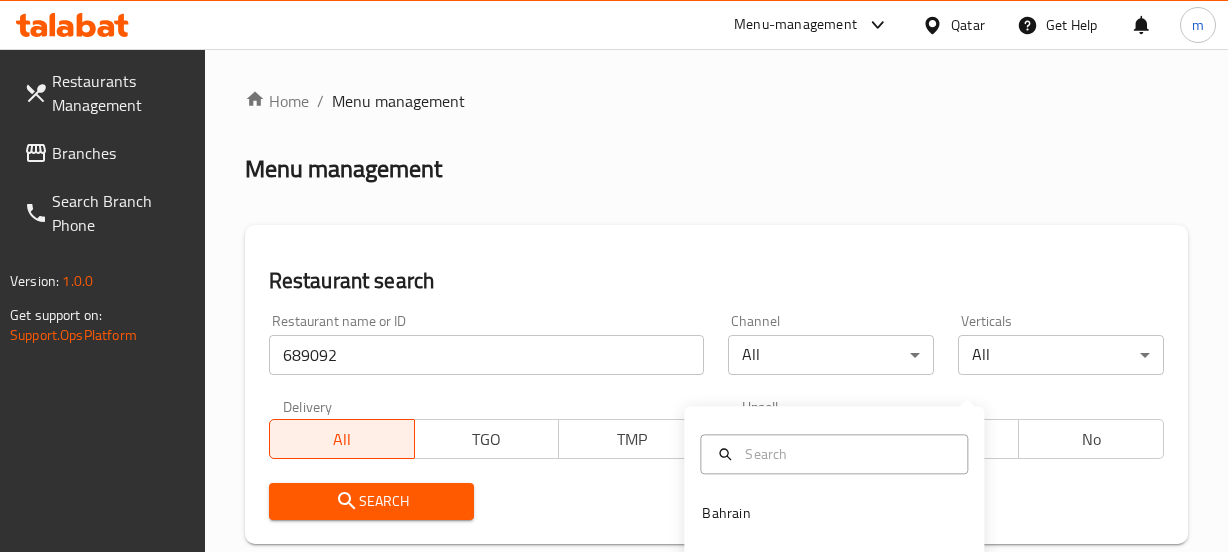 scroll, scrollTop: 354, scrollLeft: 0, axis: vertical 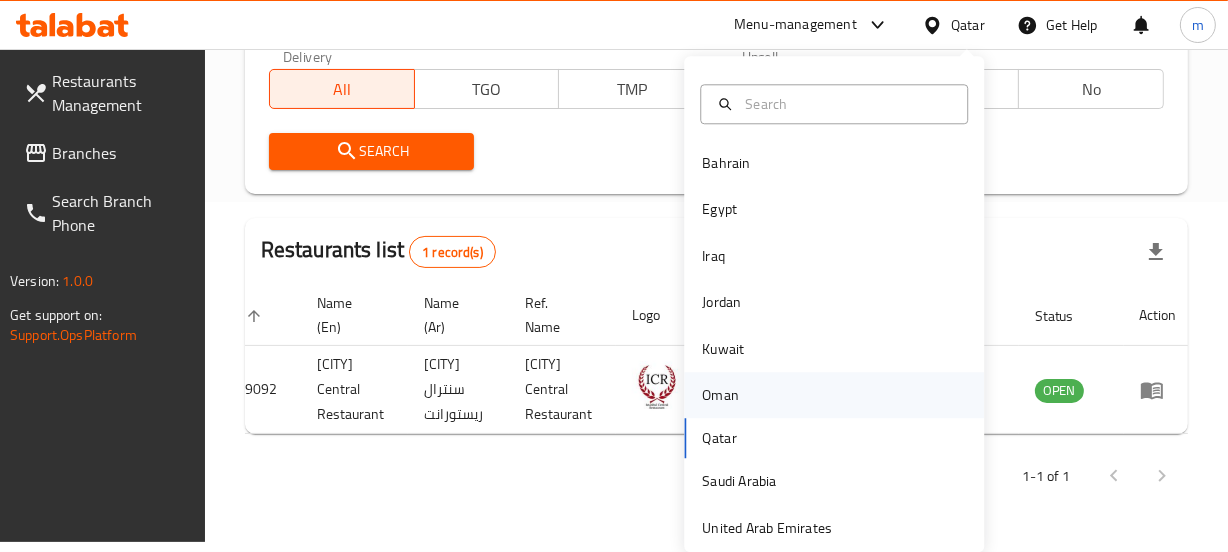 click on "Oman" at bounding box center (720, 395) 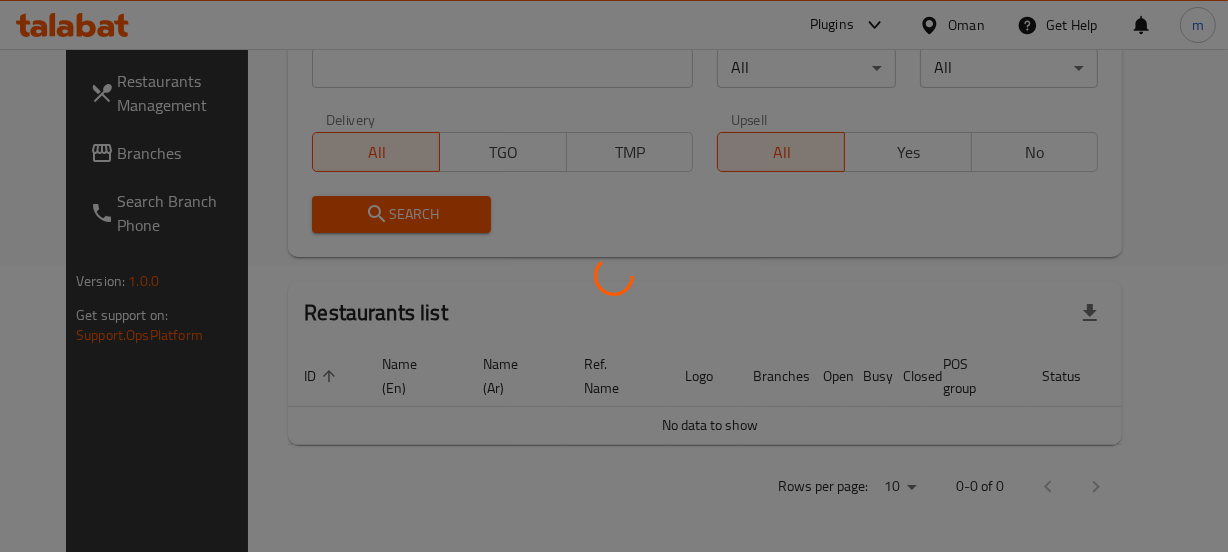 scroll, scrollTop: 354, scrollLeft: 0, axis: vertical 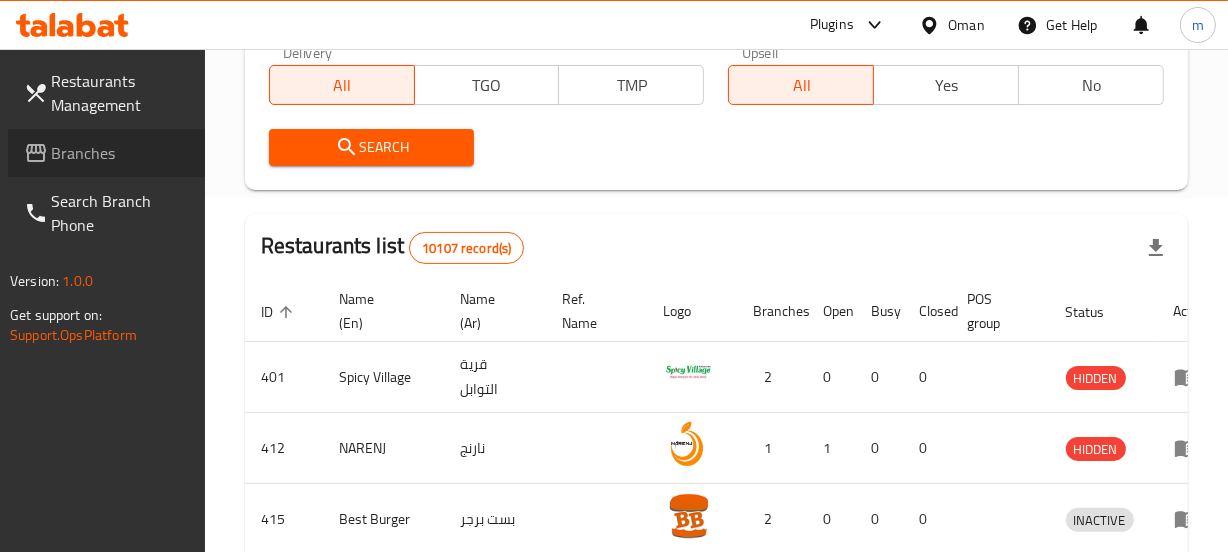 click on "Branches" at bounding box center (120, 153) 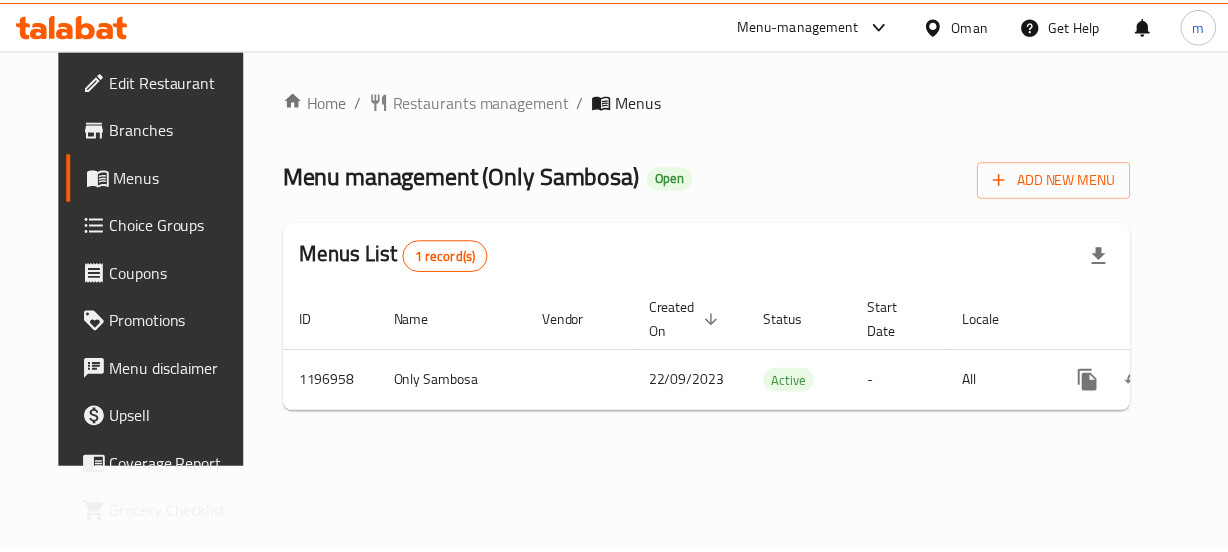 scroll, scrollTop: 0, scrollLeft: 0, axis: both 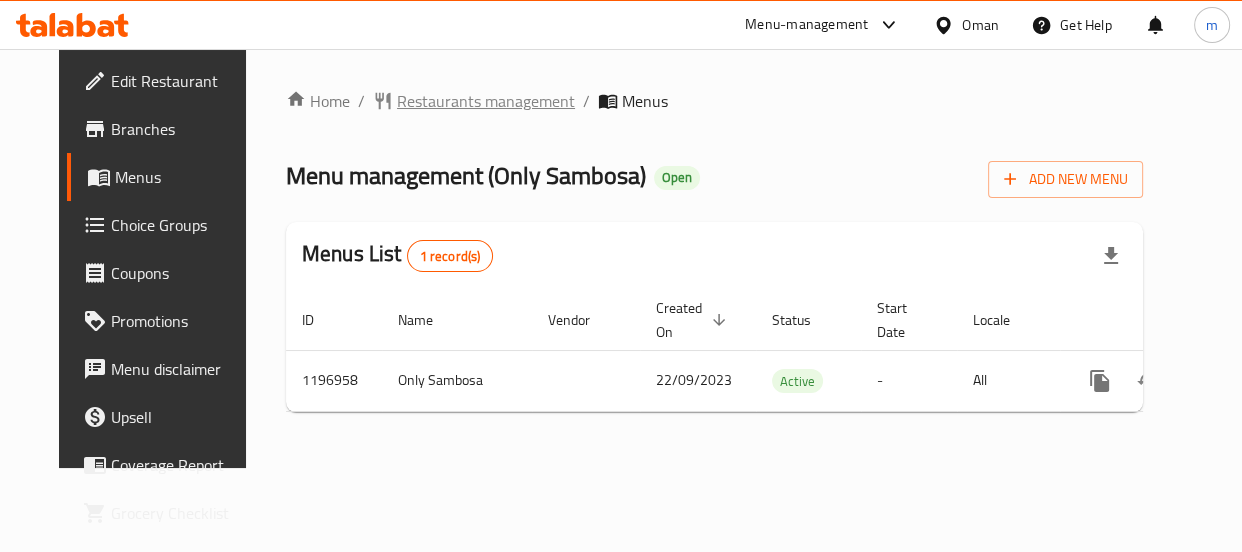 click on "Restaurants management" at bounding box center (486, 101) 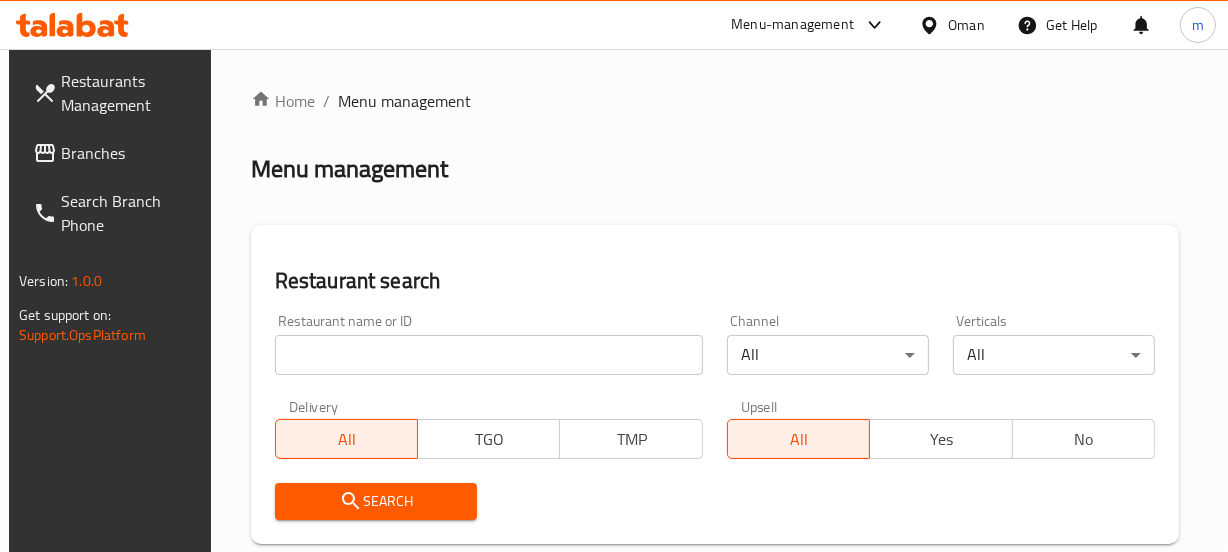 click on "Home / Menu management Menu management Restaurant search Restaurant name or ID Restaurant name or ID Channel All ​ Verticals All ​ Delivery All TGO TMP Upsell All Yes No   Search Restaurants list   10107 record(s) ID sorted ascending Name (En) Name (Ar) Ref. Name Logo Branches Open Busy Closed POS group Status Action 401 Spicy Village قرية التوابل 2 0 0 0 HIDDEN 412 NARENJ نارنج 1 1 0 0 HIDDEN 415 Best Burger بست برجر 2 0 0 0 INACTIVE 416 HOT POT RESTAURANT مطعم الوعاء الساخن Darsait Branch  1 0 0 0 INACTIVE 417 FUSION فيوجن 1 0 0 0 INACTIVE 420 BAMBOO KITCHEN بامبو كتشن 1 1 0 0 HIDDEN 422 GOLDEN BEAN CAFE مقهى البن الذهبي 1 1 0 0 INACTIVE 424 Just Grilled جست جريلد 1 0 0 0 INACTIVE 467 MEERATH FAMOUS ميرات المشهورة 1 1 0 0 OPEN 470 ZAIKA DELHI KA مذاق من دلهي  1 0 0 0 INACTIVE Rows per page: 10 1-10 of 10107" at bounding box center (715, 730) 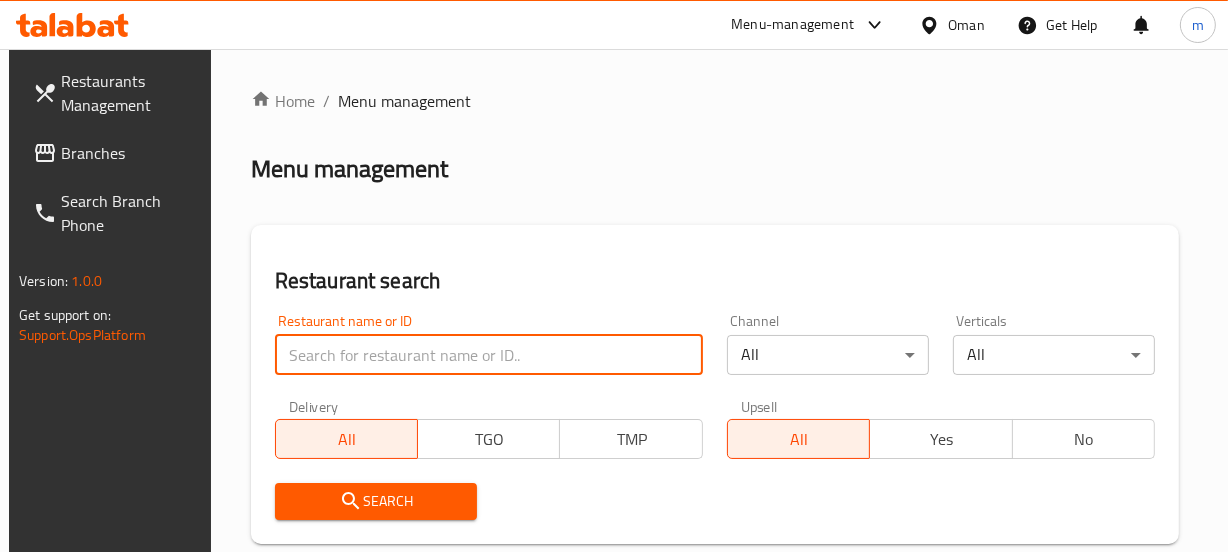 click at bounding box center (489, 355) 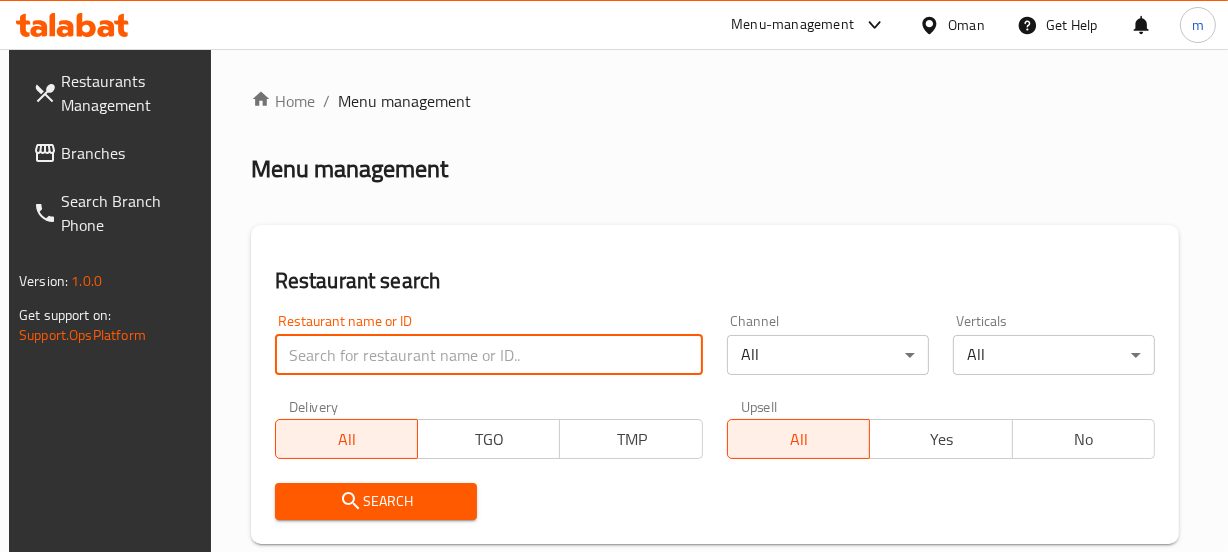 paste on "667909" 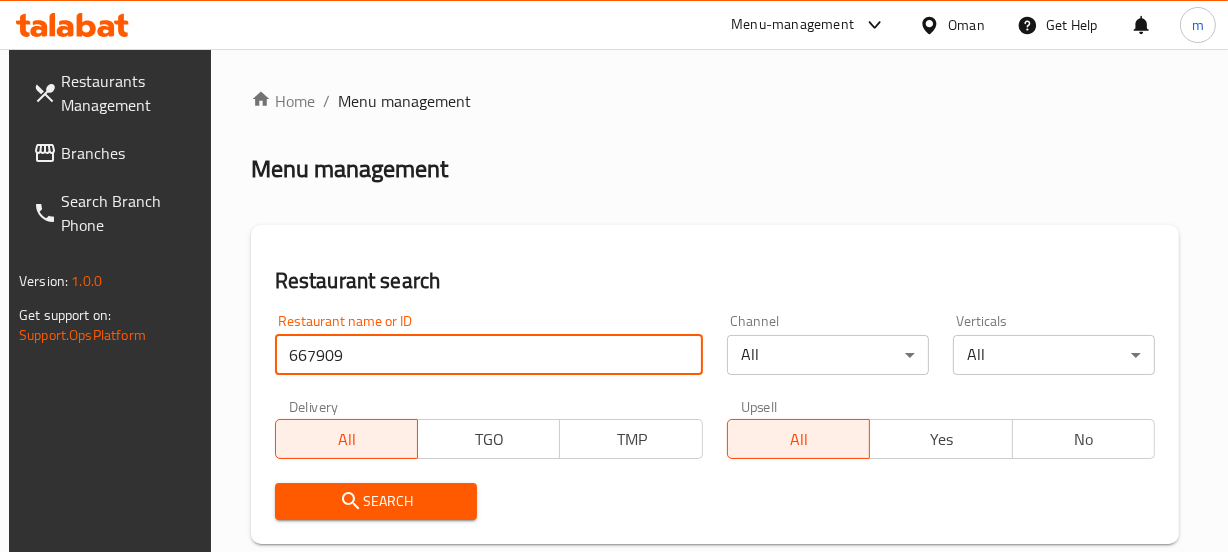 type on "667909" 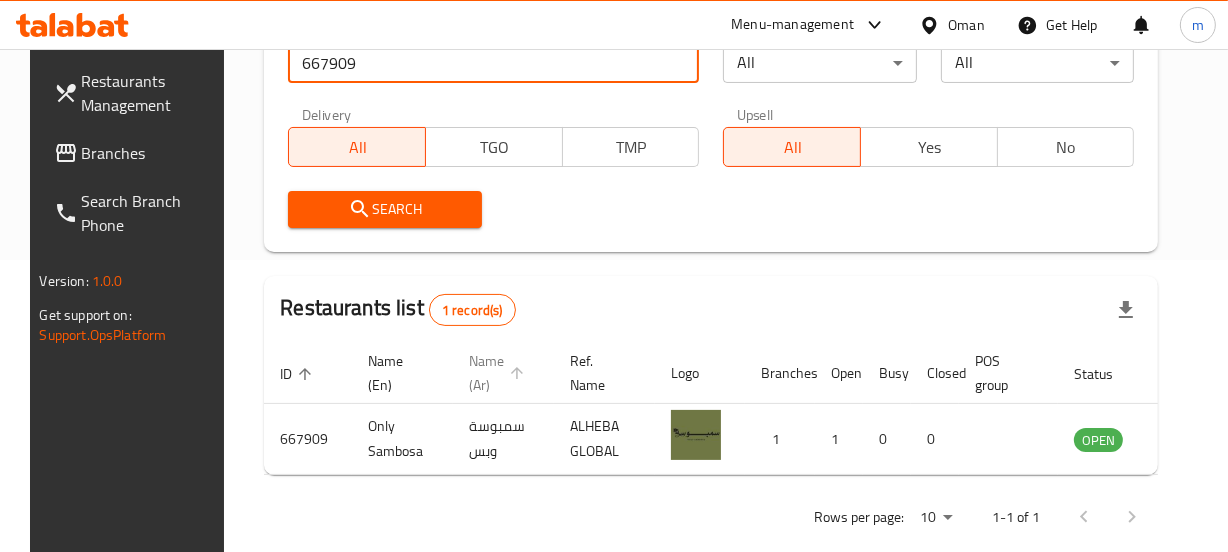 scroll, scrollTop: 330, scrollLeft: 0, axis: vertical 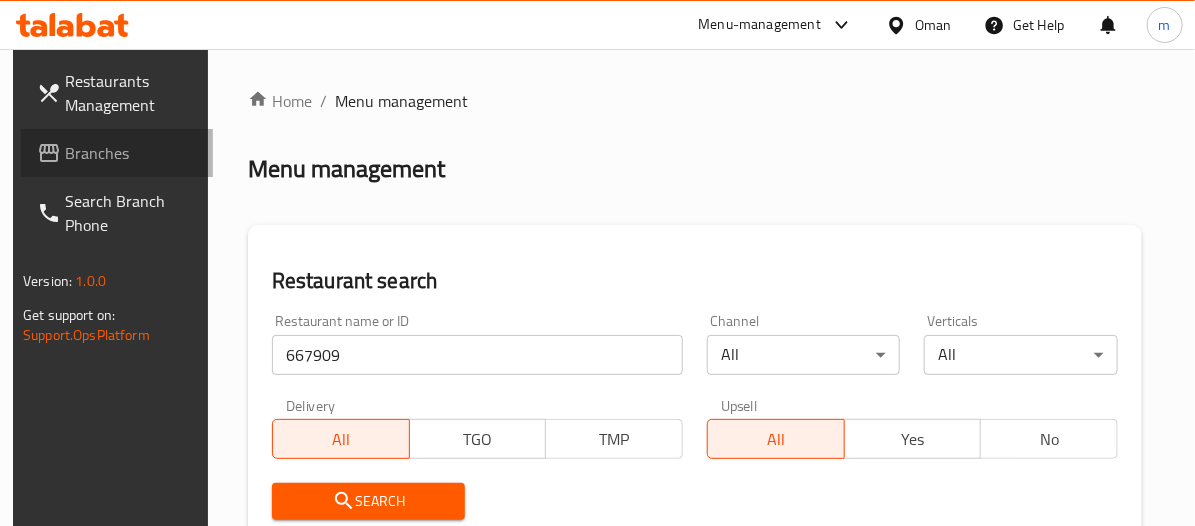 click on "Branches" at bounding box center [131, 153] 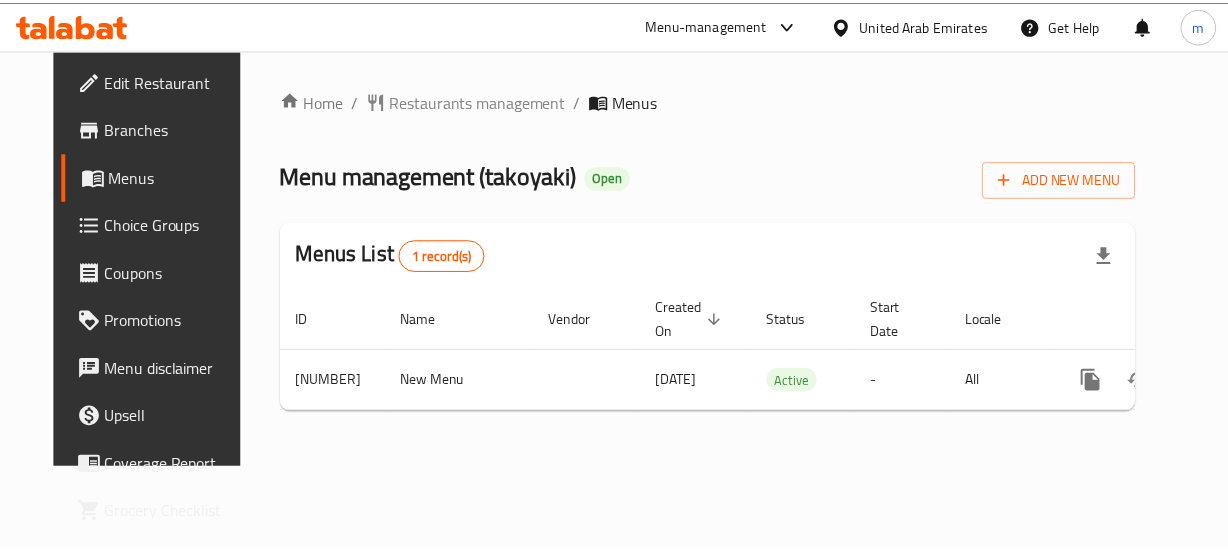 scroll, scrollTop: 0, scrollLeft: 0, axis: both 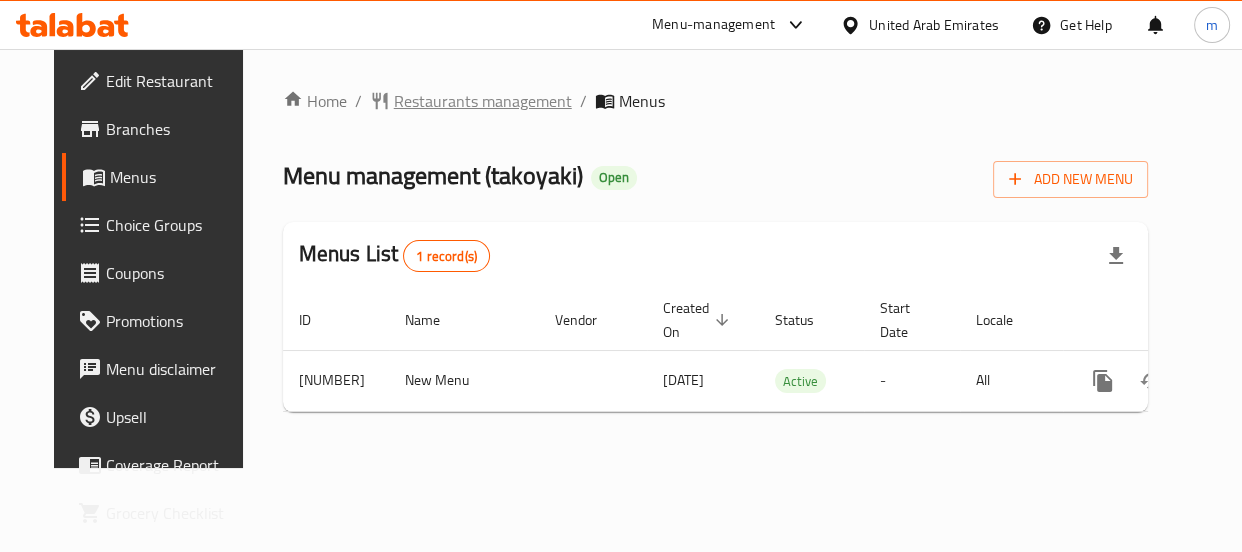click on "Restaurants management" at bounding box center (483, 101) 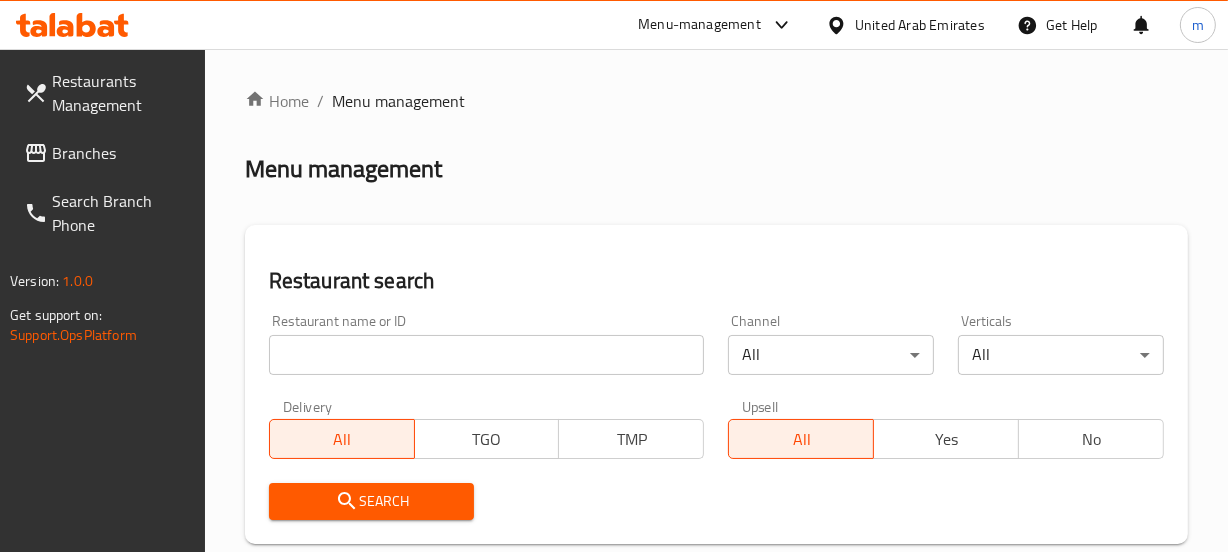 click on "Home / Menu management Menu management Restaurant search Restaurant name or ID Restaurant name or ID Channel All ​ Verticals All ​ Delivery All TGO TMP Upsell All Yes No   Search Restaurants list   40313 record(s) ID sorted ascending Name (En) Name (Ar) Ref. Name Logo Branches Open Busy Closed POS group Status Action 328 Johnny Rockets جوني روكيتس 37 0 1 0 OPEN 330 French Connection فرنش كونكشن 1 0 0 0 INACTIVE 339 Arz Lebanon أرز لبنان Al Karama,Al Barsha ​ Mirdif 9 1 0 2 OPEN 340 Mega Wraps ميجا رابس 3 0 0 0 INACTIVE 342 Sandella's Flatbread Cafe سانديلاز فلات براد 7 0 0 0 INACTIVE 343 Dragon Hut كوخ التنين 1 0 0 0 INACTIVE 348 Thai Kitchen المطبخ التايلندى 1 0 0 0 INACTIVE 349 Mughal  موغل 1 0 0 0 HIDDEN 350 HOT N COOL (Old) هوت و كول 1 0 0 0 INACTIVE 355 Al Habasha  الحبشة 11 1 0 0 HIDDEN Rows per page: 10 1-10 of 40313" at bounding box center (716, 742) 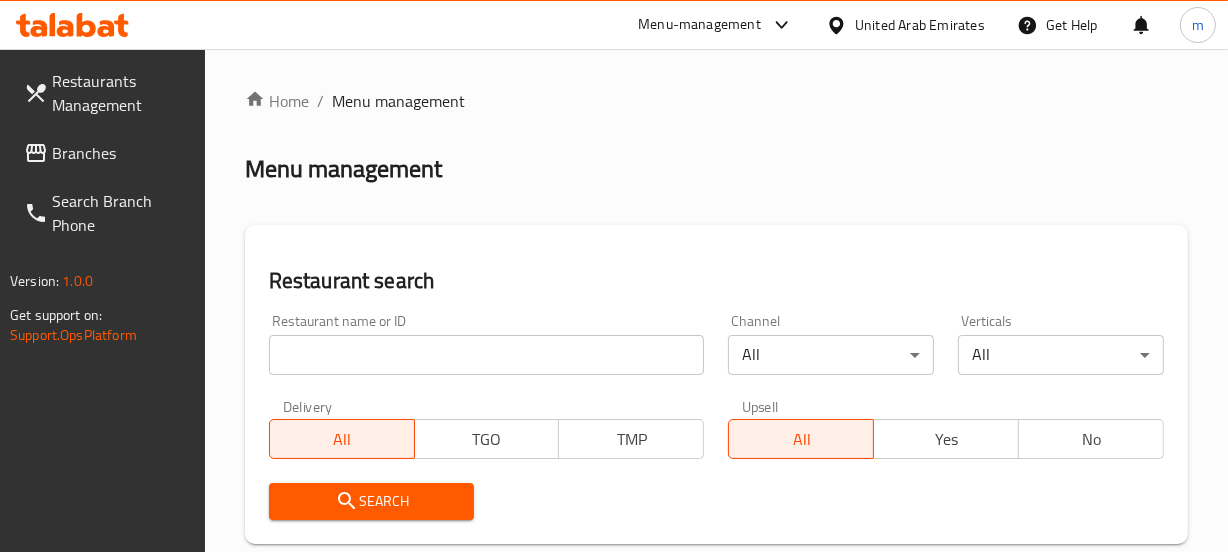 click at bounding box center (487, 355) 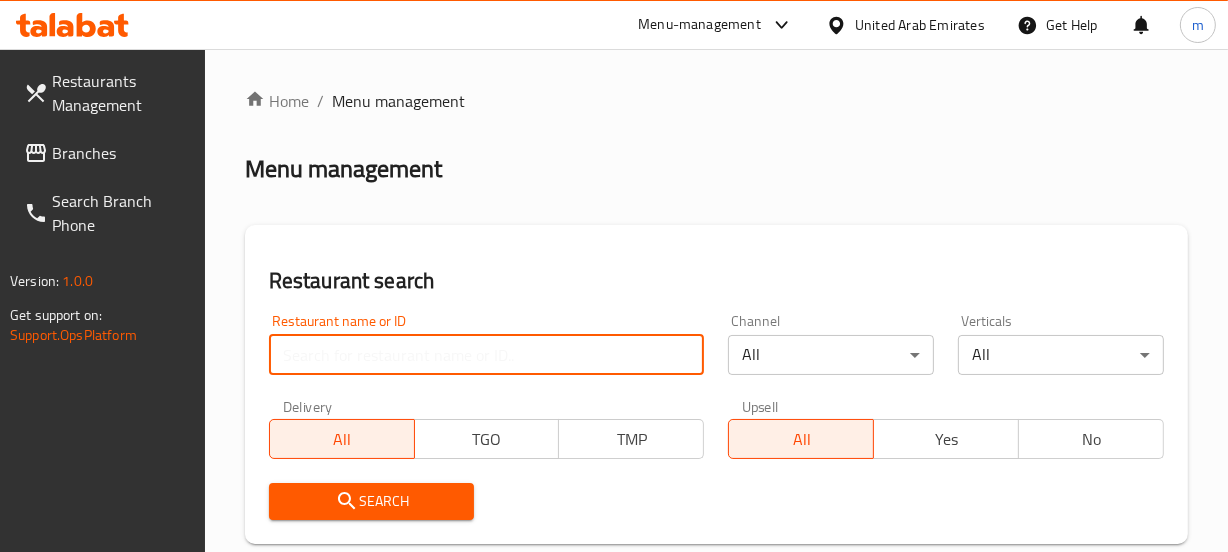 paste on "[NUMBER]" 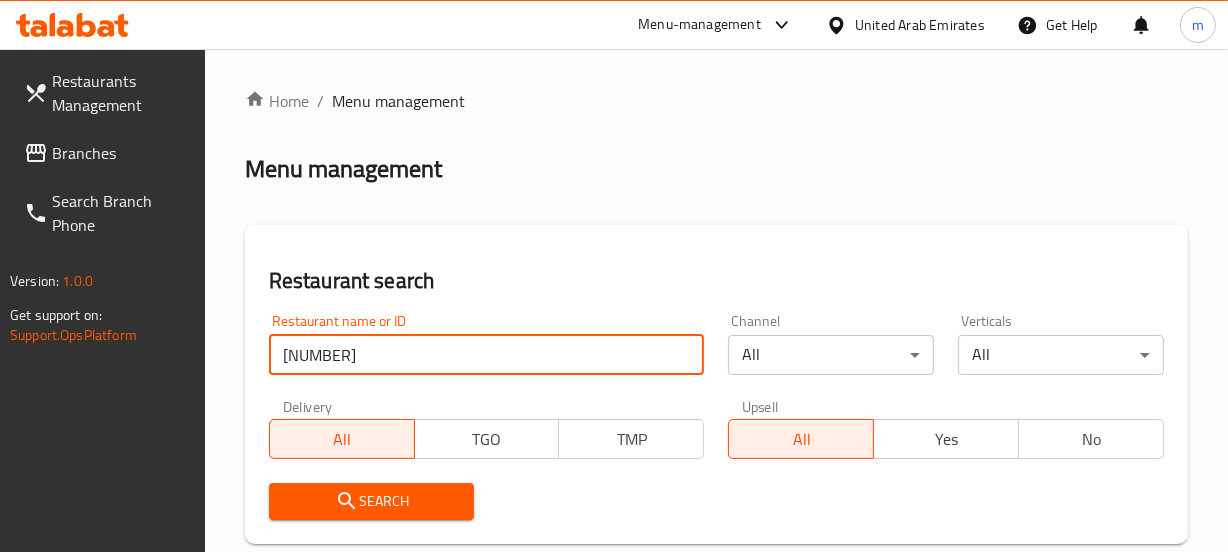 type on "[NUMBER]" 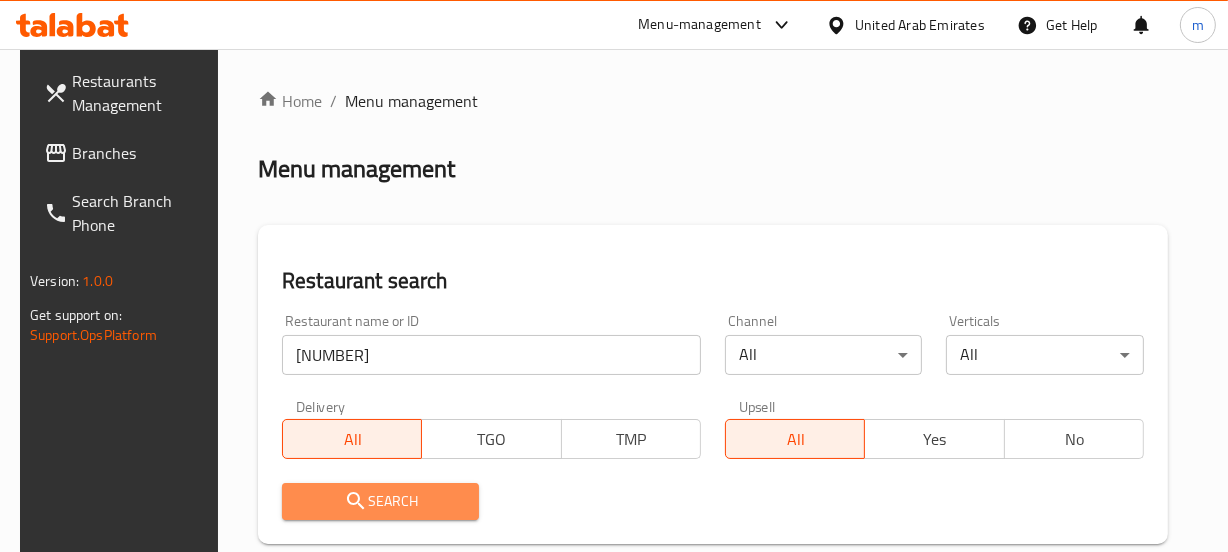 drag, startPoint x: 391, startPoint y: 490, endPoint x: 503, endPoint y: 268, distance: 248.65237 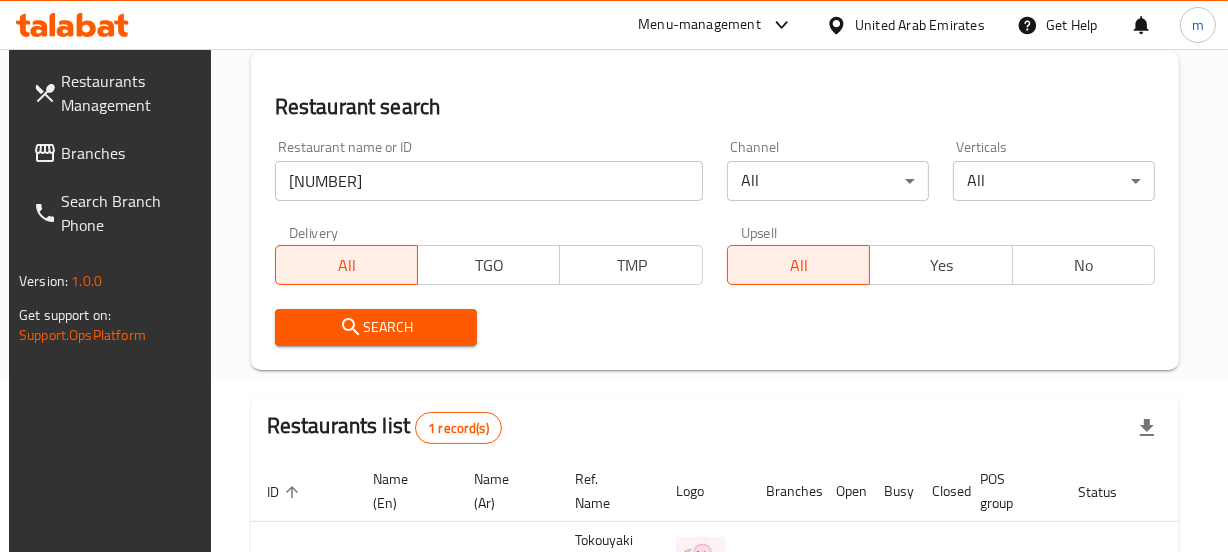 scroll, scrollTop: 181, scrollLeft: 0, axis: vertical 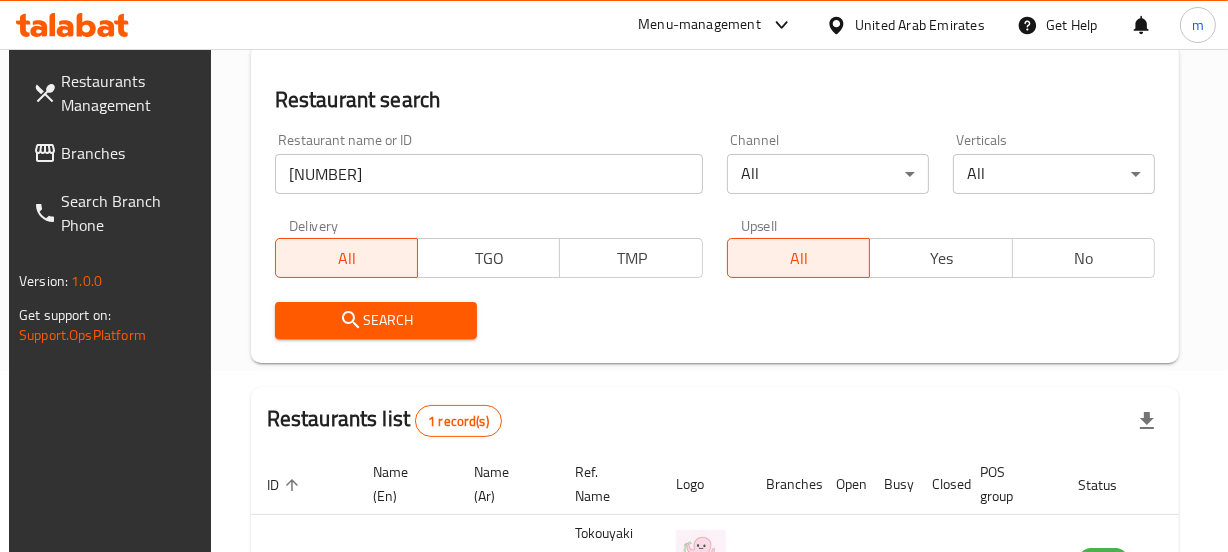 click on "Search" at bounding box center (376, 320) 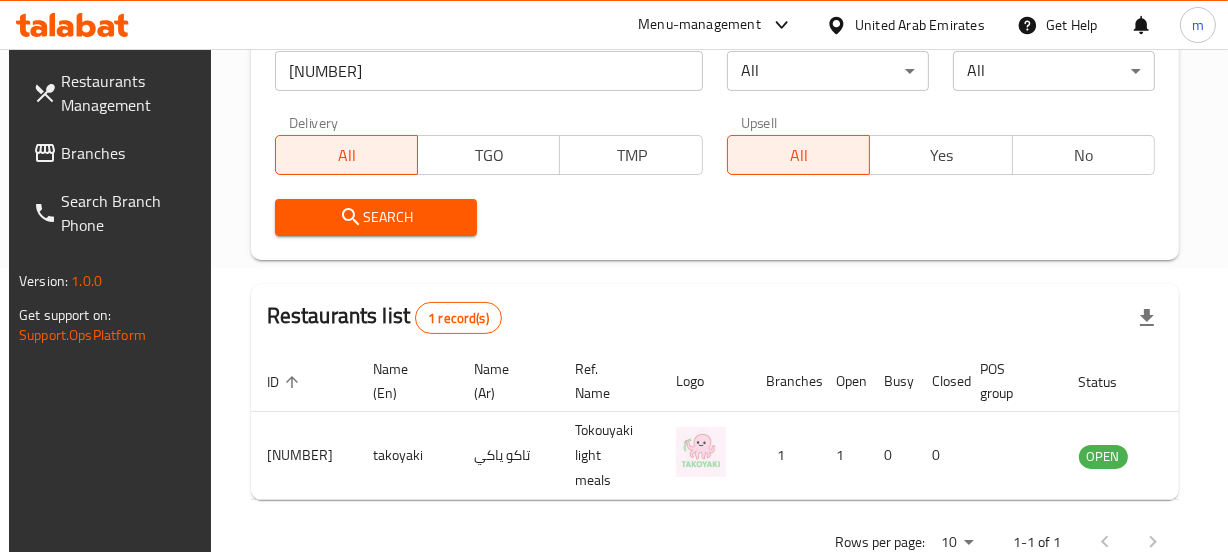 scroll, scrollTop: 354, scrollLeft: 0, axis: vertical 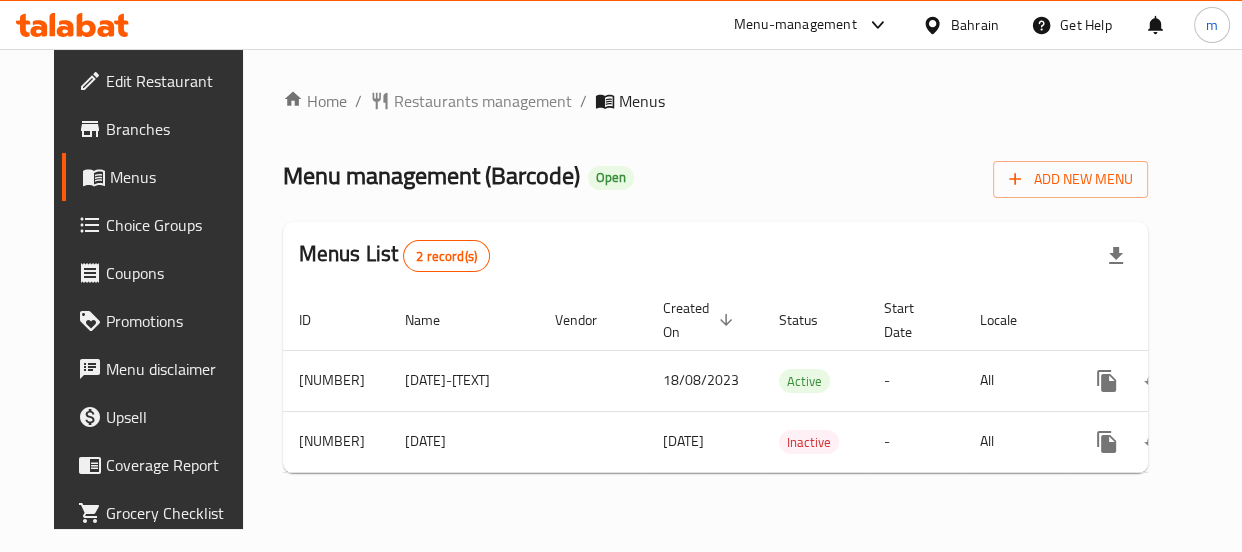 click on "Restaurants management" at bounding box center (483, 101) 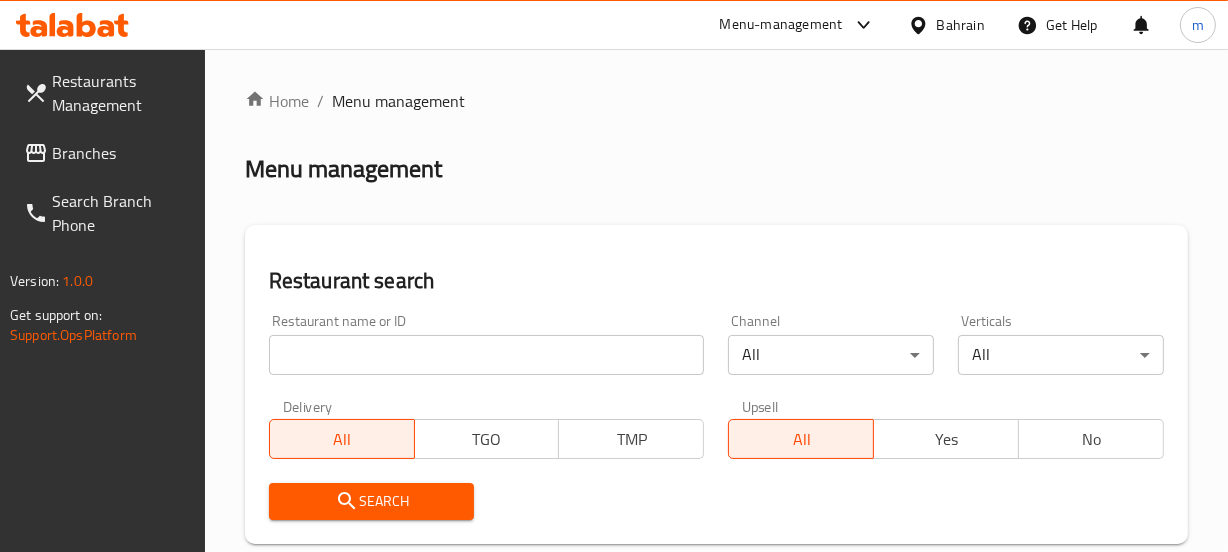 click at bounding box center (487, 355) 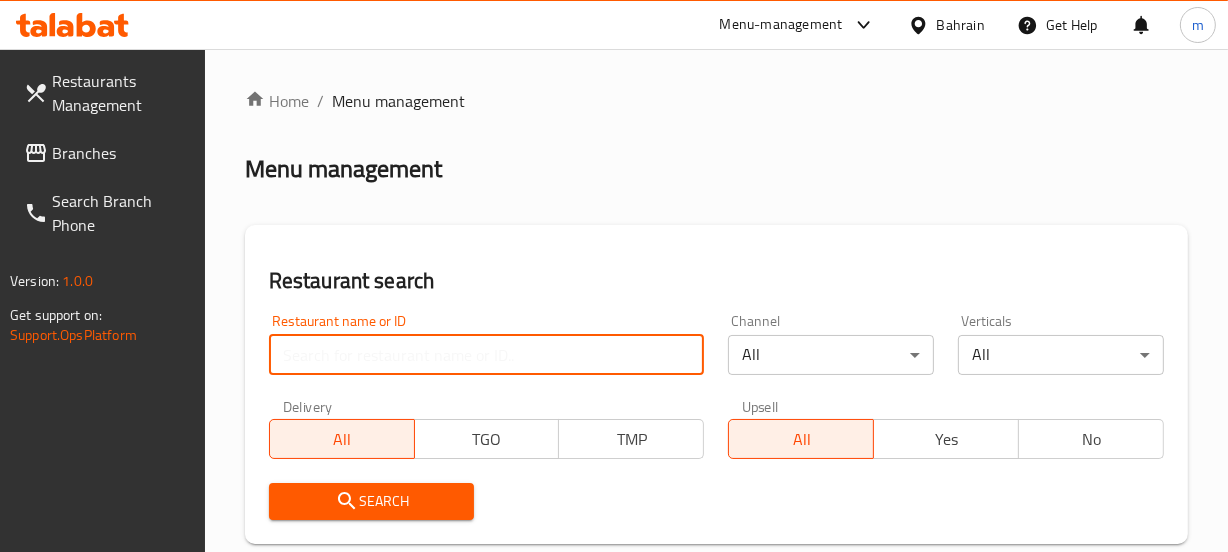 paste on "24739" 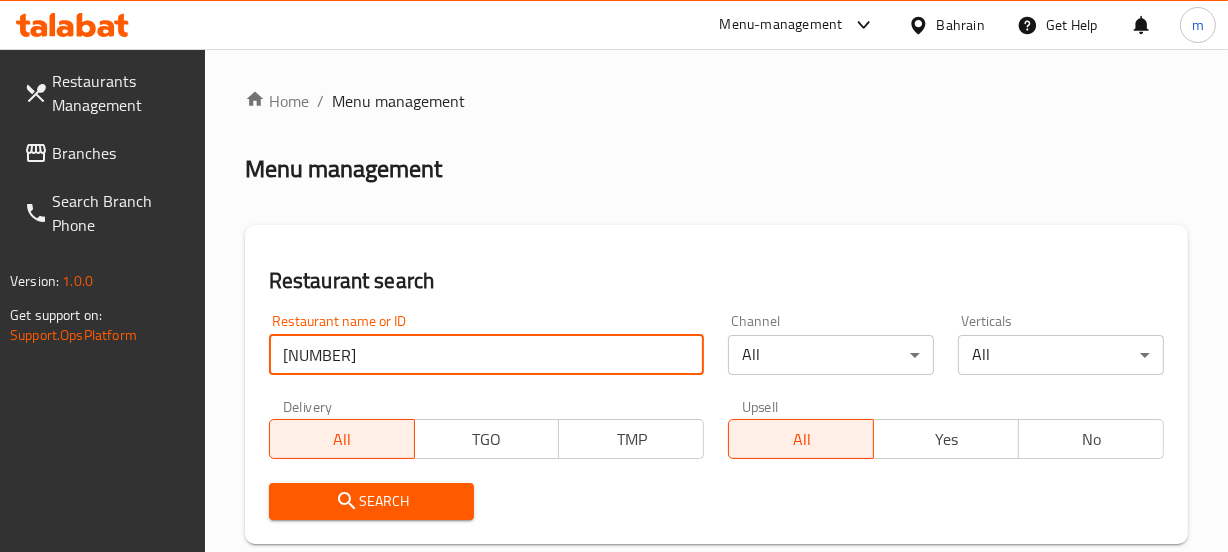 type on "24739" 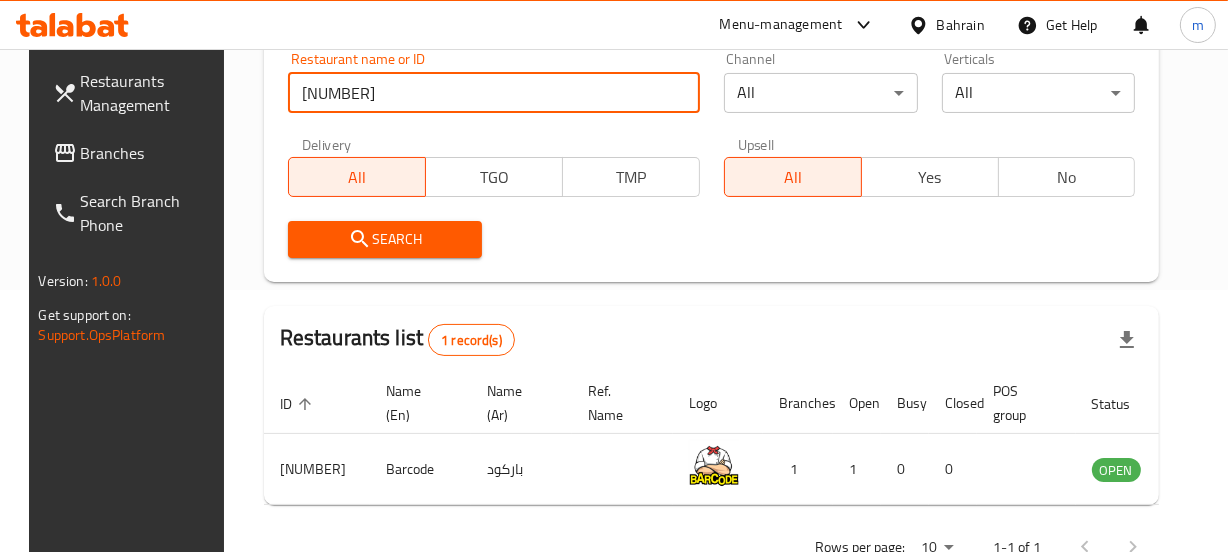 scroll, scrollTop: 272, scrollLeft: 0, axis: vertical 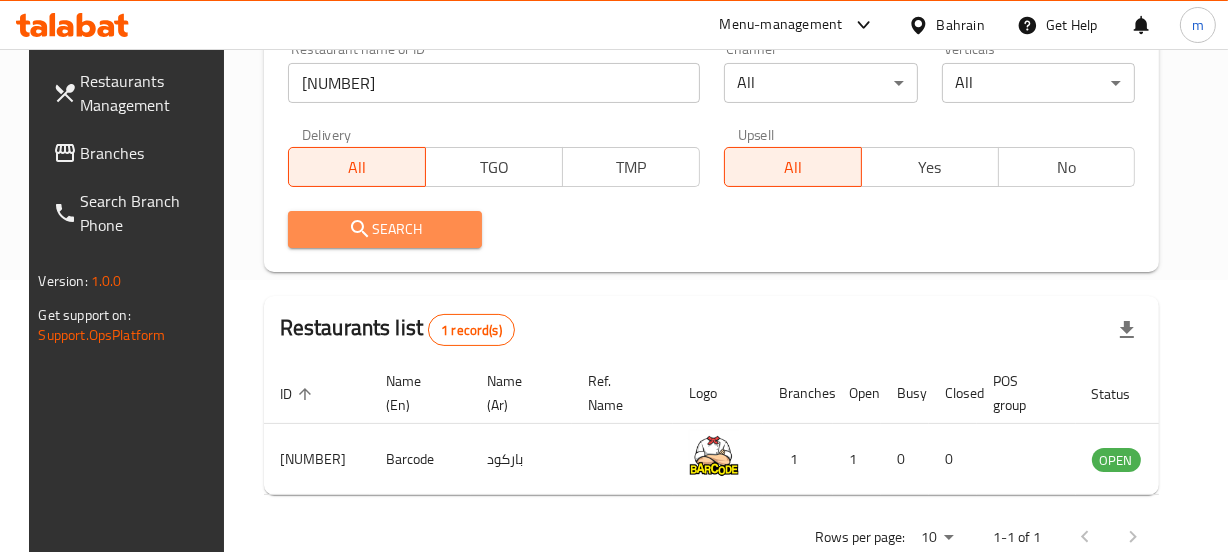 click on "Search" at bounding box center [385, 229] 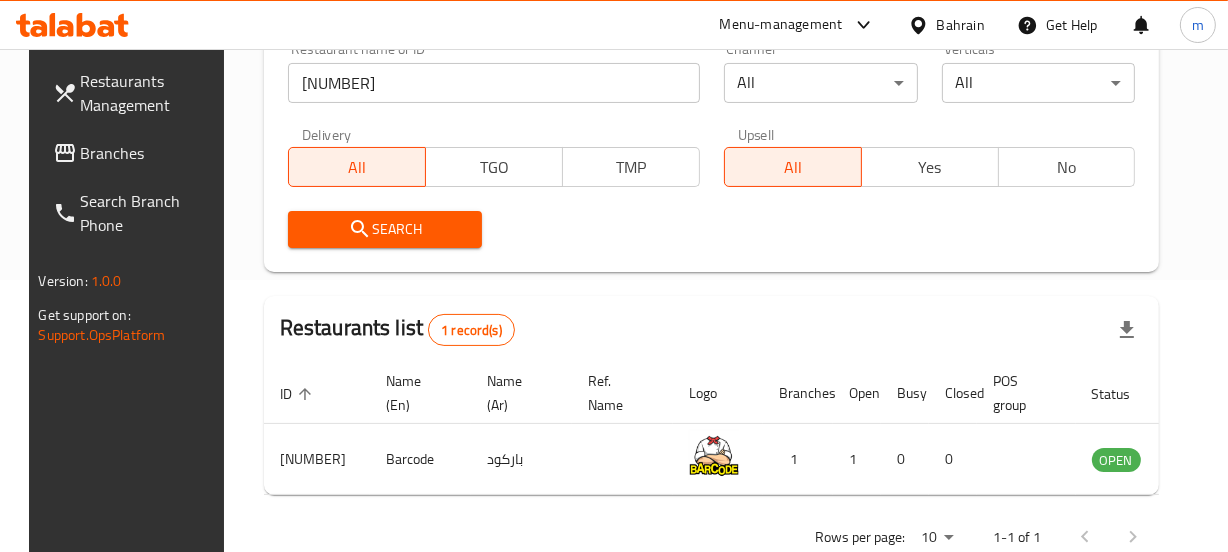 scroll, scrollTop: 0, scrollLeft: 0, axis: both 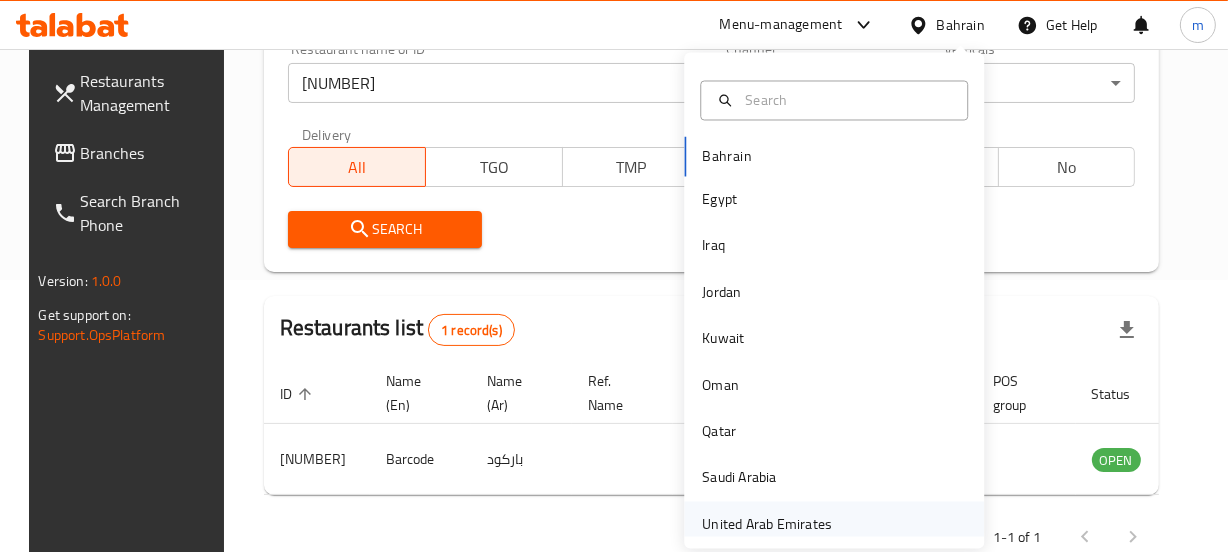 click on "United Arab Emirates" at bounding box center (767, 524) 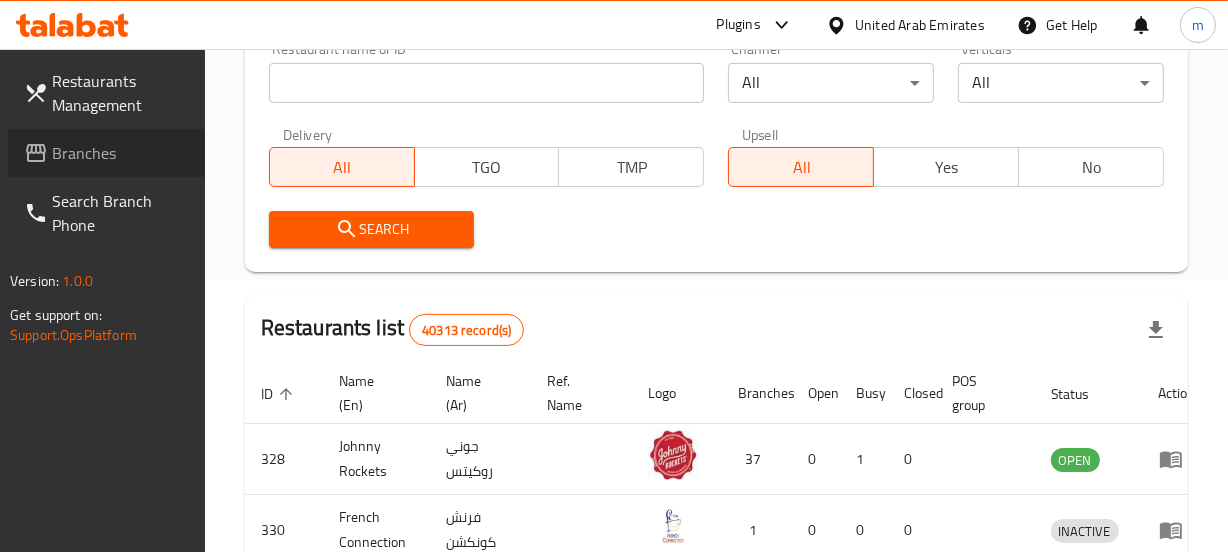 click on "Branches" at bounding box center (120, 153) 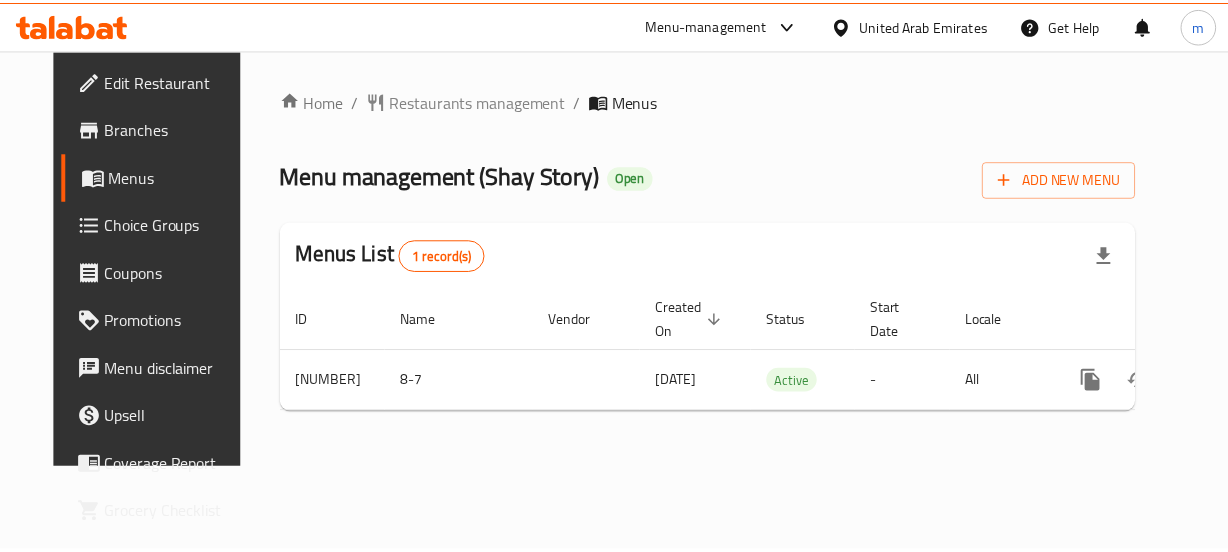 scroll, scrollTop: 0, scrollLeft: 0, axis: both 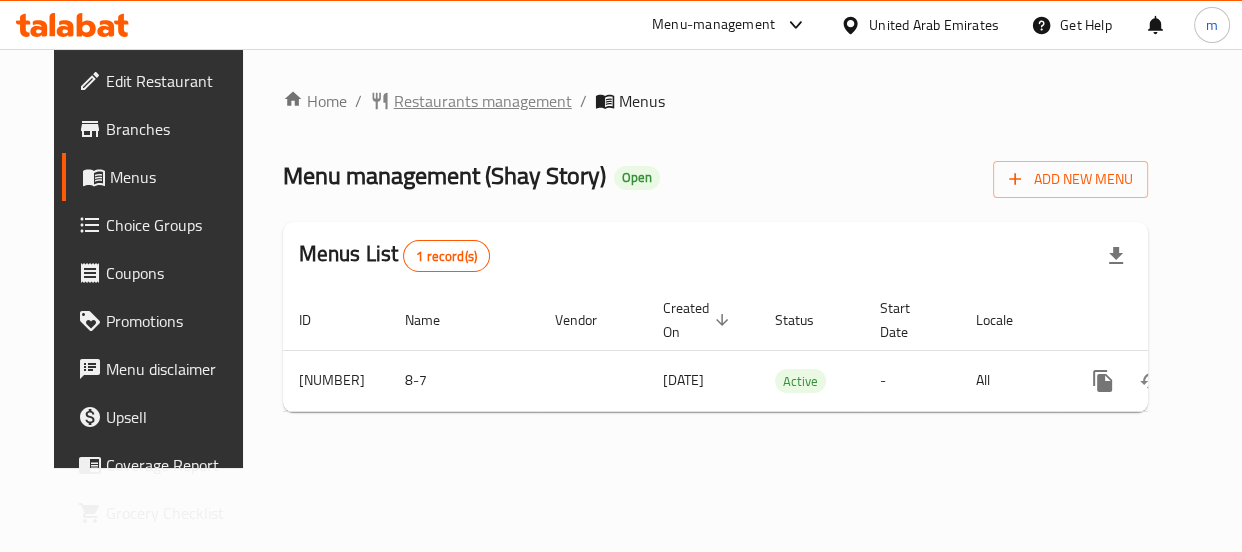 click on "Restaurants management" at bounding box center (483, 101) 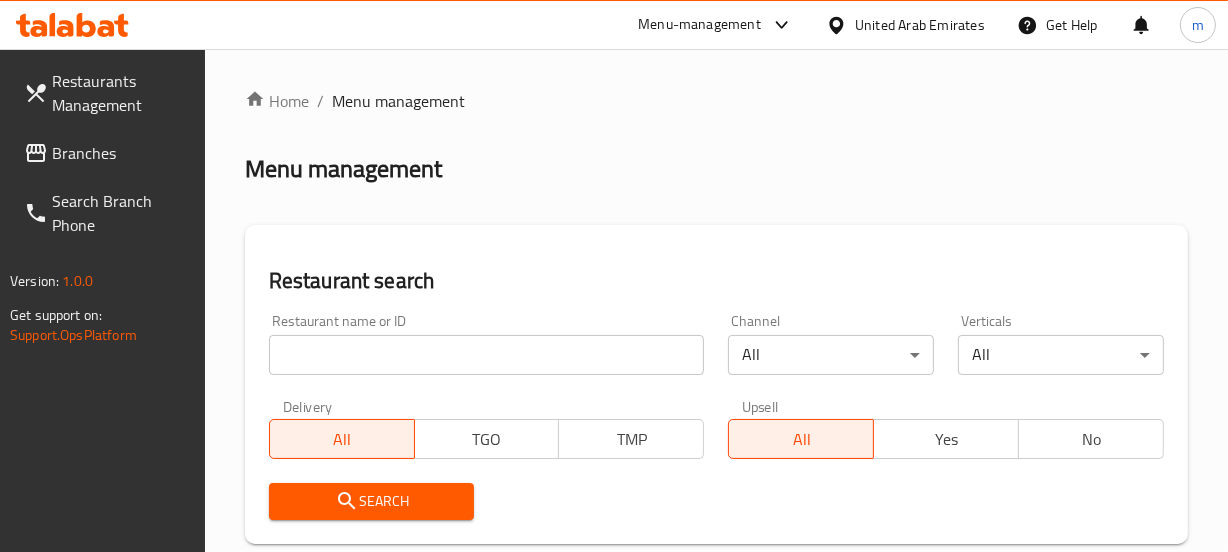 click at bounding box center [487, 355] 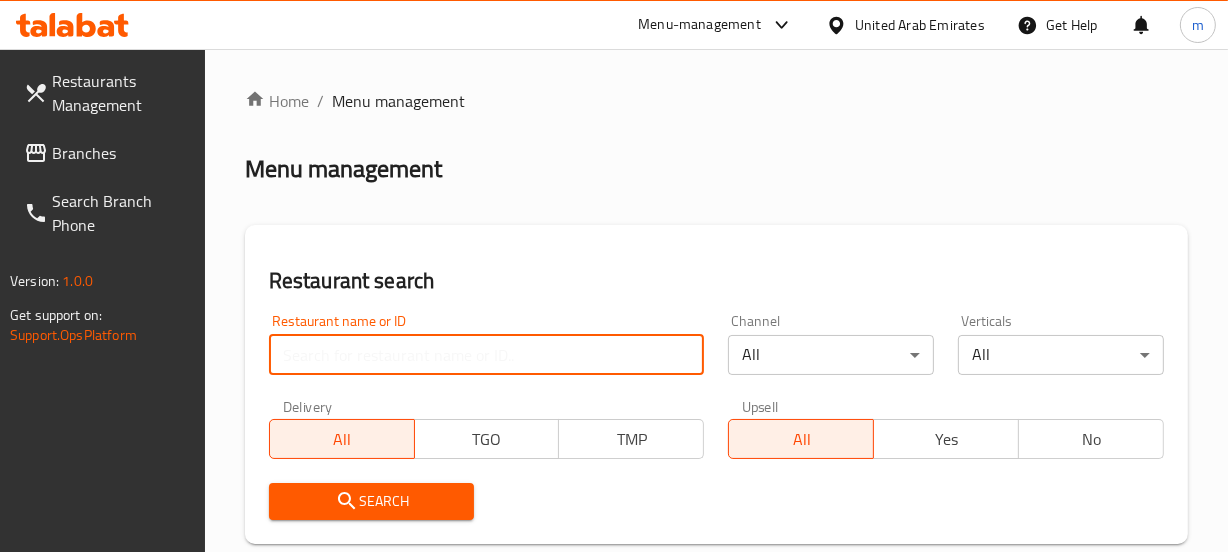 paste on "[NUMBER]" 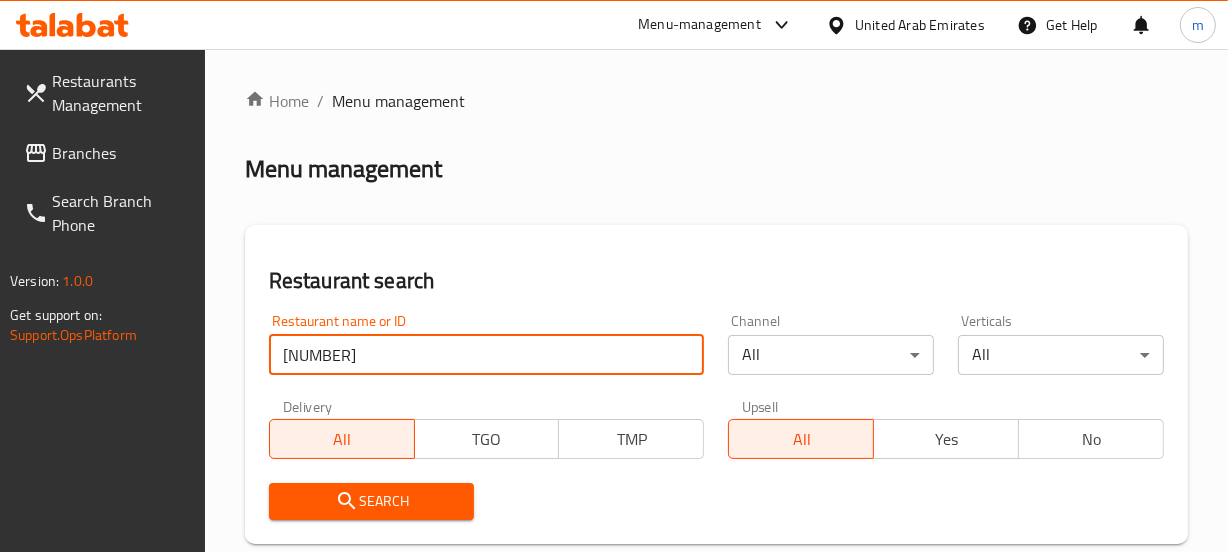type on "[NUMBER]" 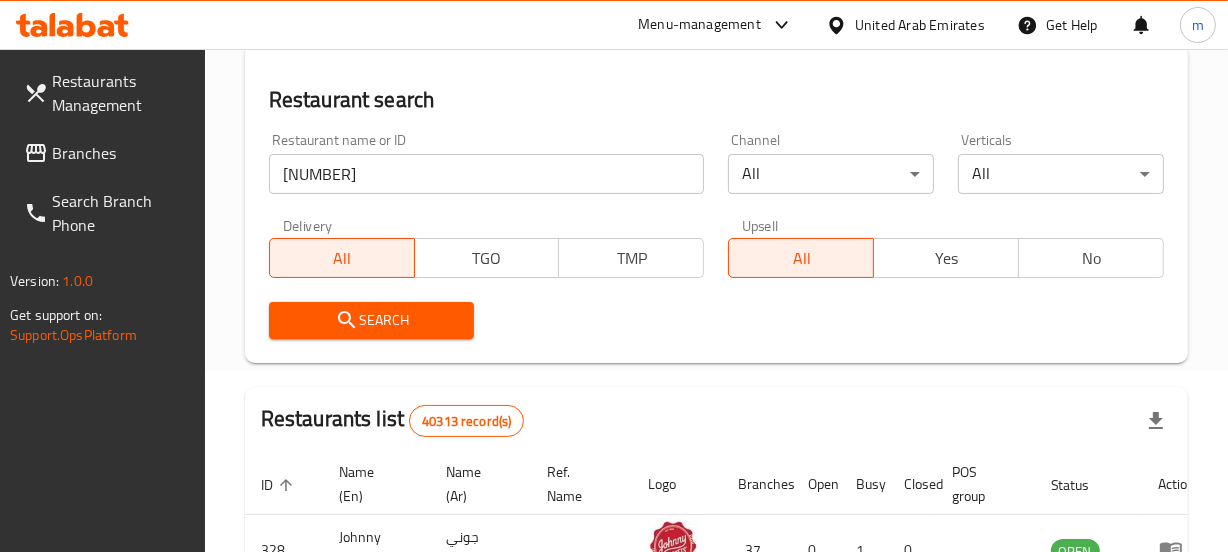 click on "Search" at bounding box center (372, 320) 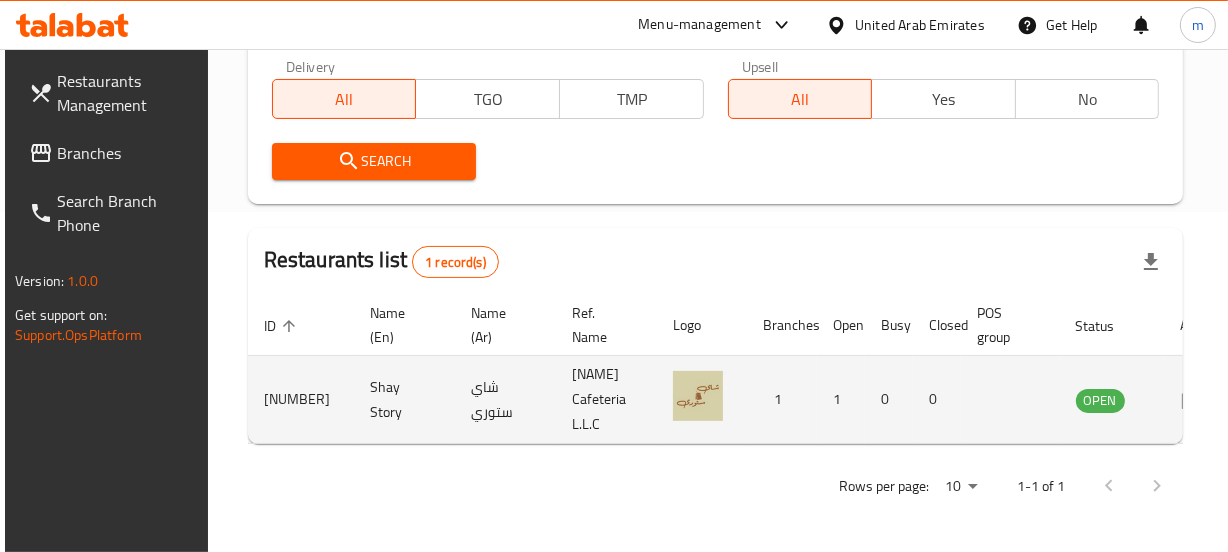 scroll, scrollTop: 380, scrollLeft: 0, axis: vertical 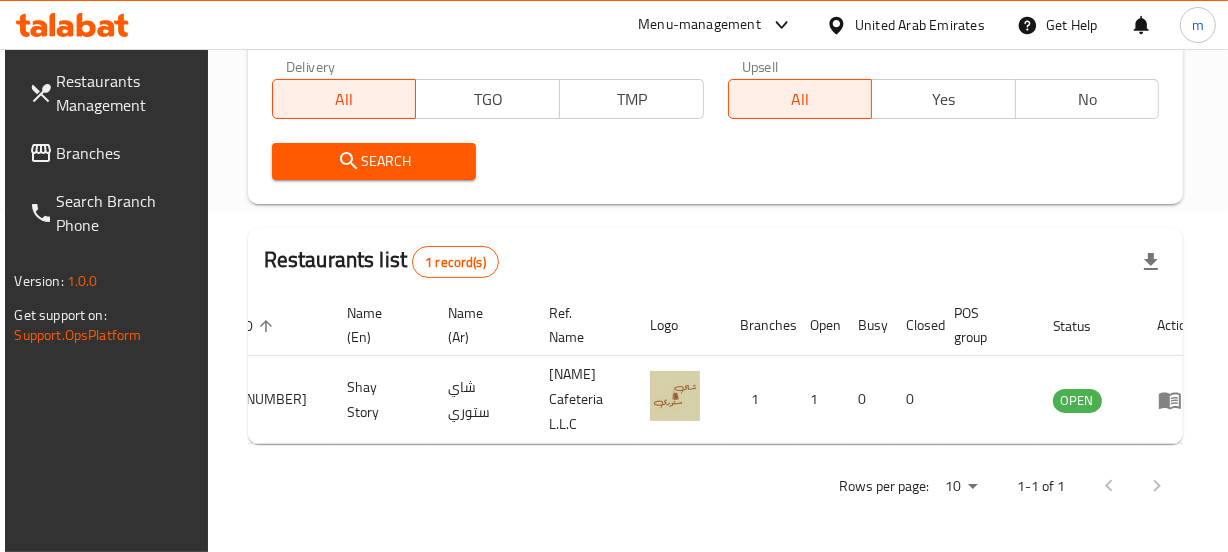 click on "Branches" at bounding box center (125, 153) 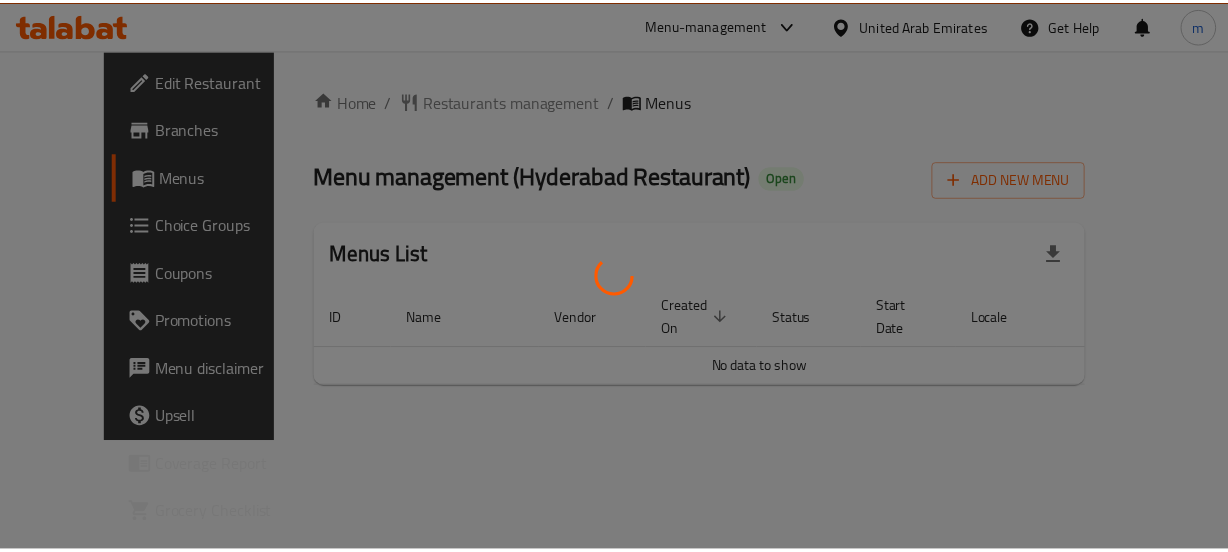 scroll, scrollTop: 0, scrollLeft: 0, axis: both 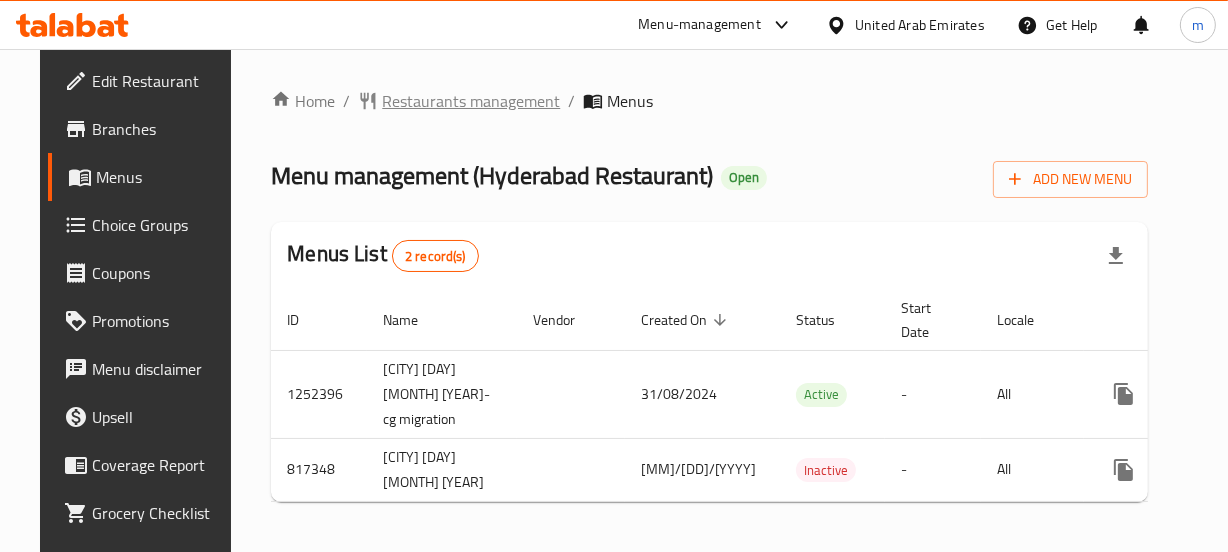 click on "Restaurants management" at bounding box center [471, 101] 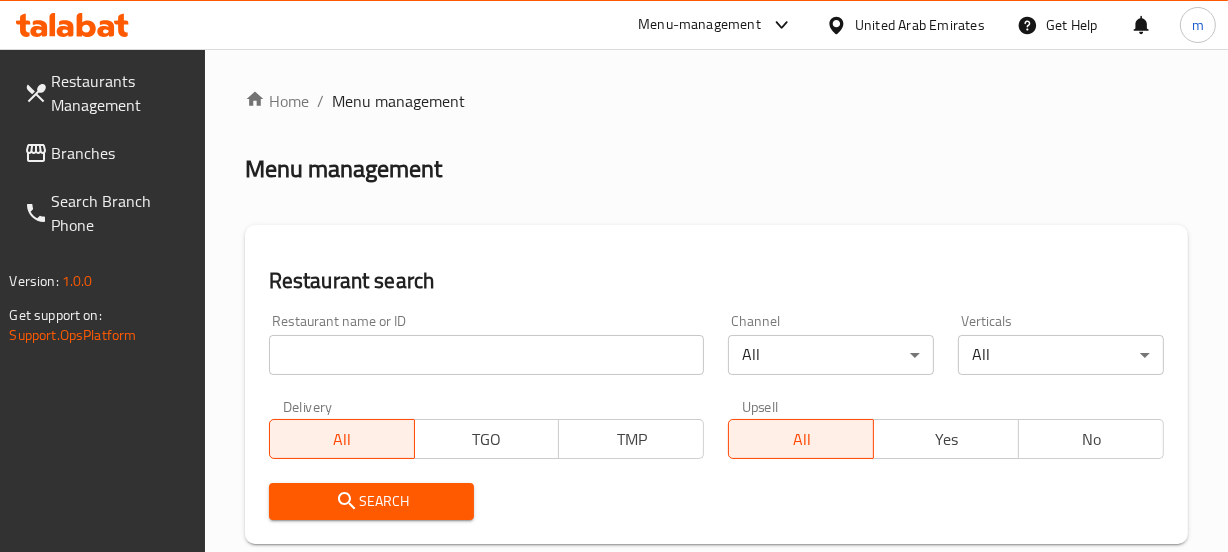 click at bounding box center [614, 276] 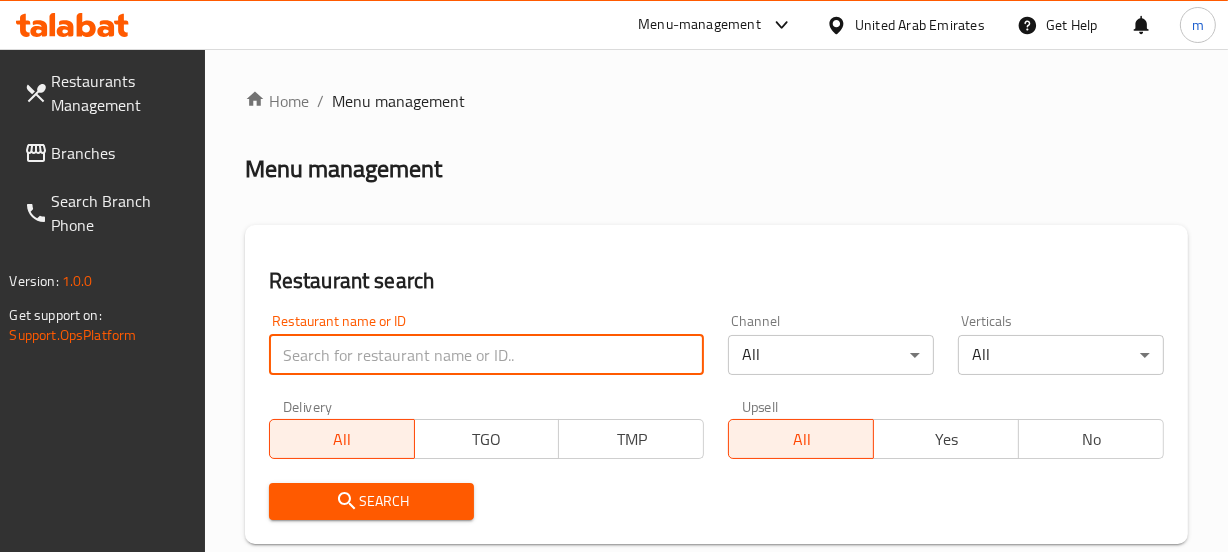 paste on "[NUMBER]" 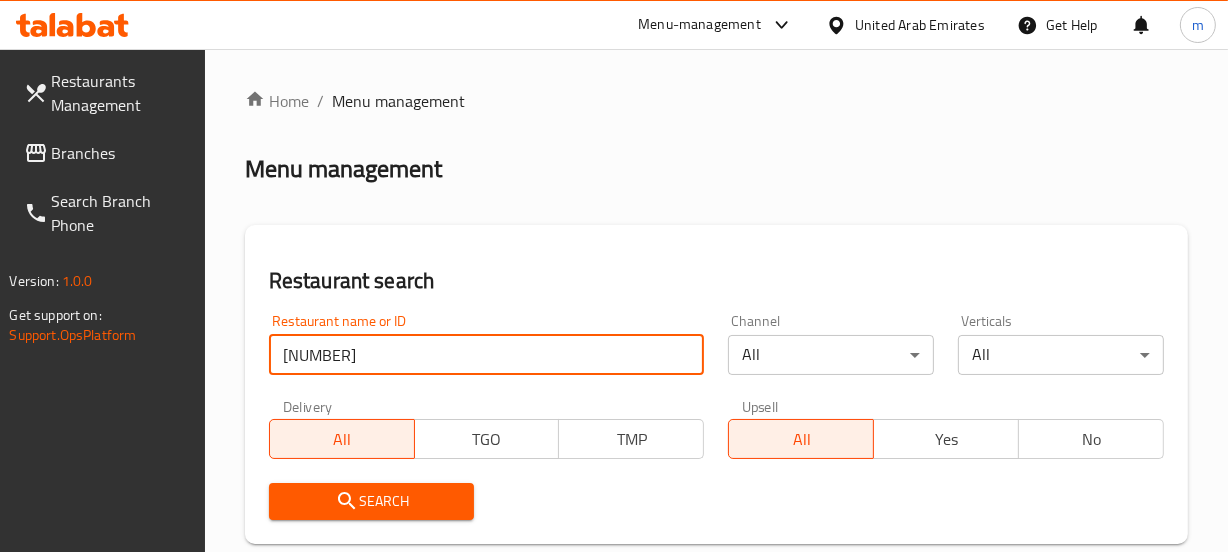 type on "[NUMBER]" 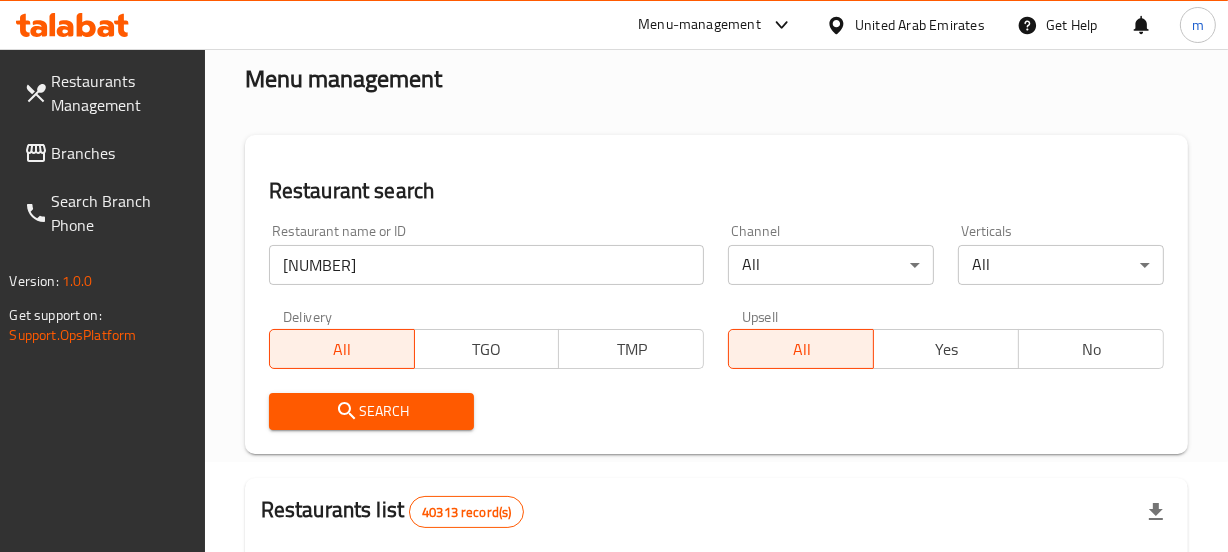 scroll, scrollTop: 272, scrollLeft: 0, axis: vertical 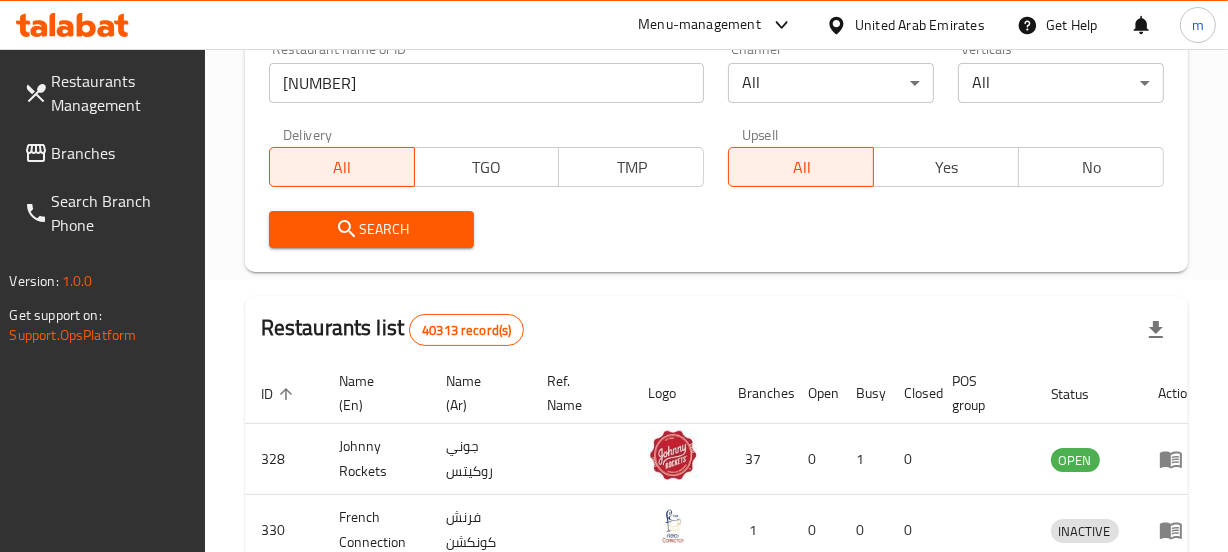 click on "Search" at bounding box center (372, 229) 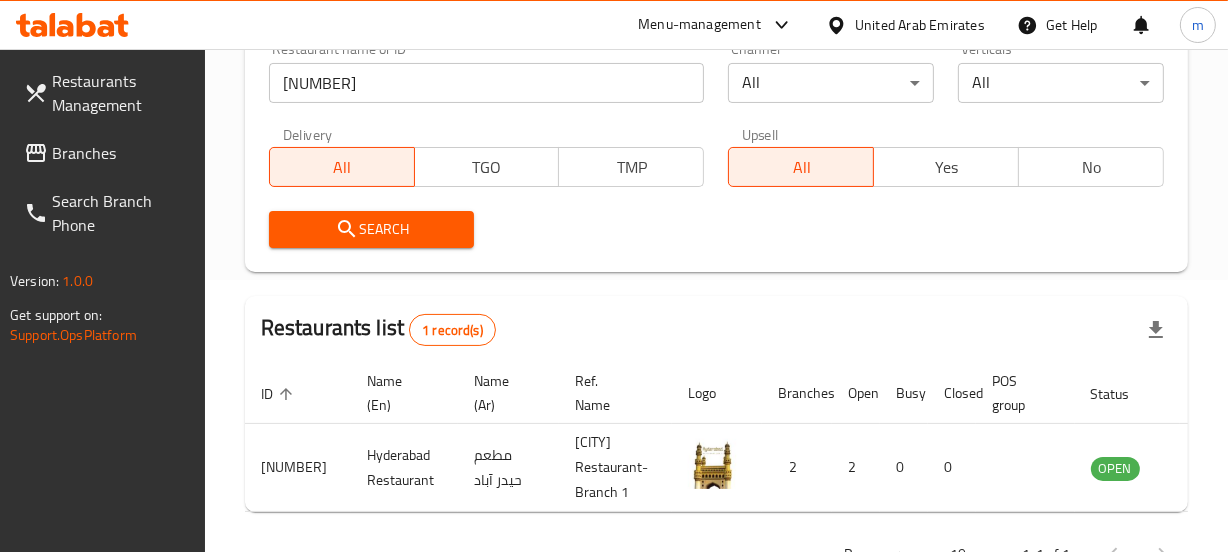scroll, scrollTop: 0, scrollLeft: 43, axis: horizontal 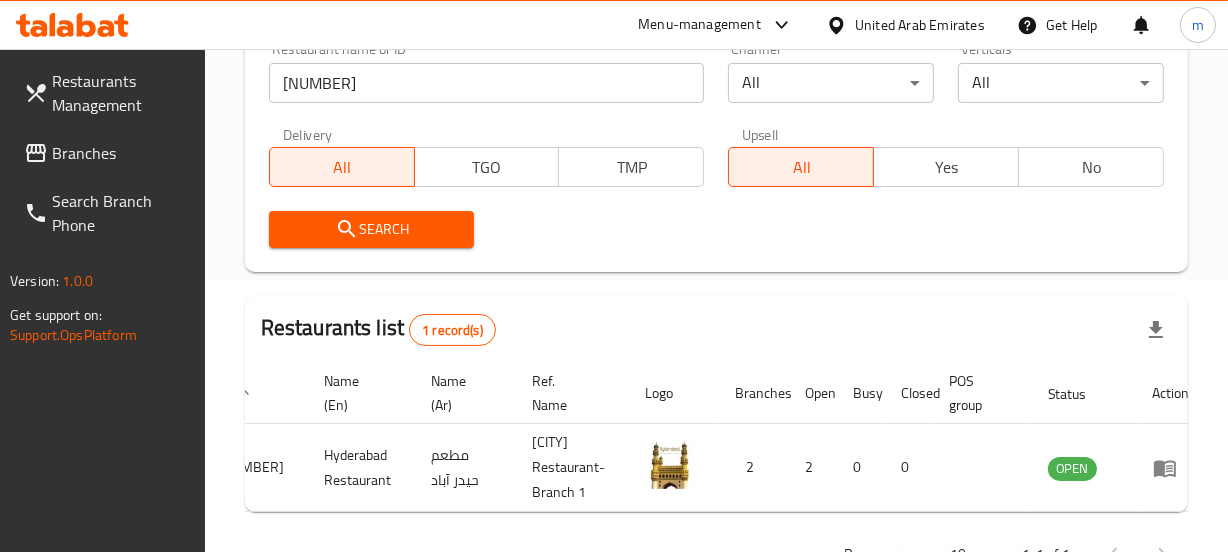 click on "United Arab Emirates" at bounding box center [920, 25] 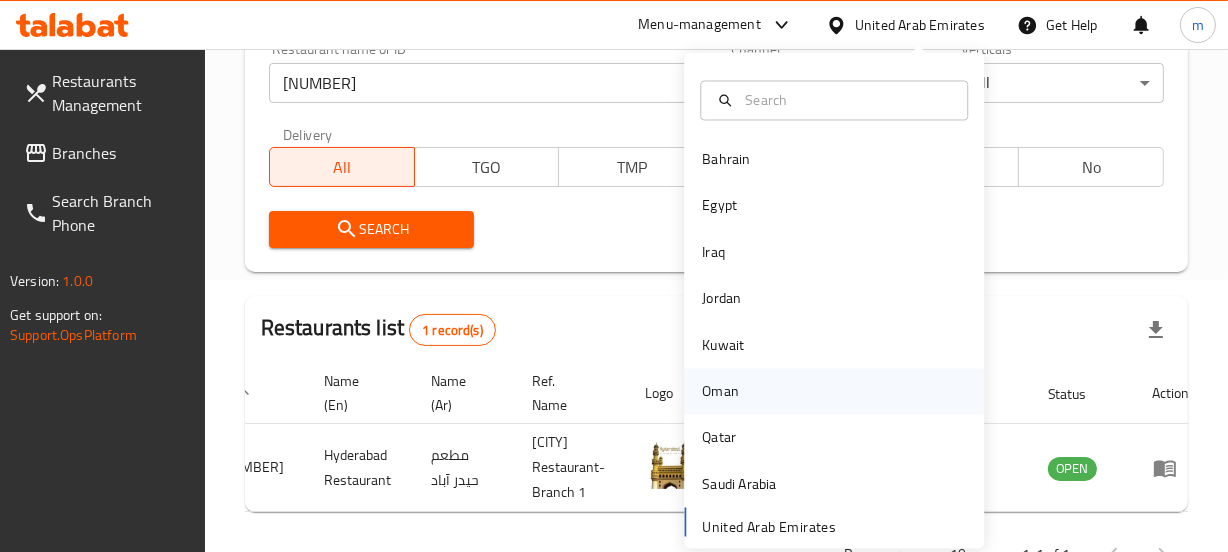 click on "Oman" at bounding box center [720, 392] 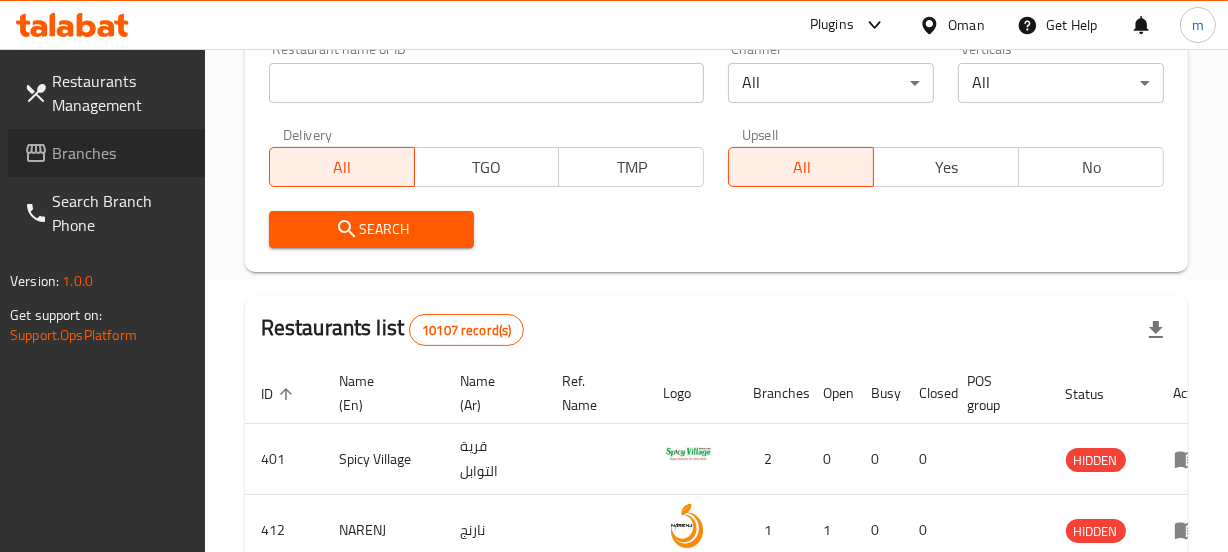 click on "Branches" at bounding box center (120, 153) 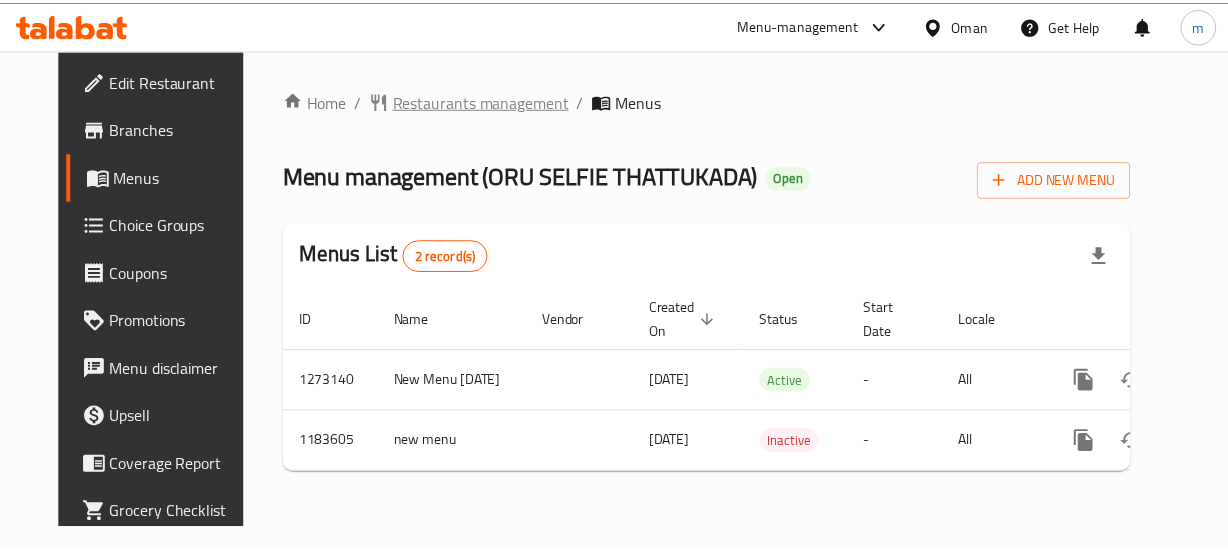 scroll, scrollTop: 0, scrollLeft: 0, axis: both 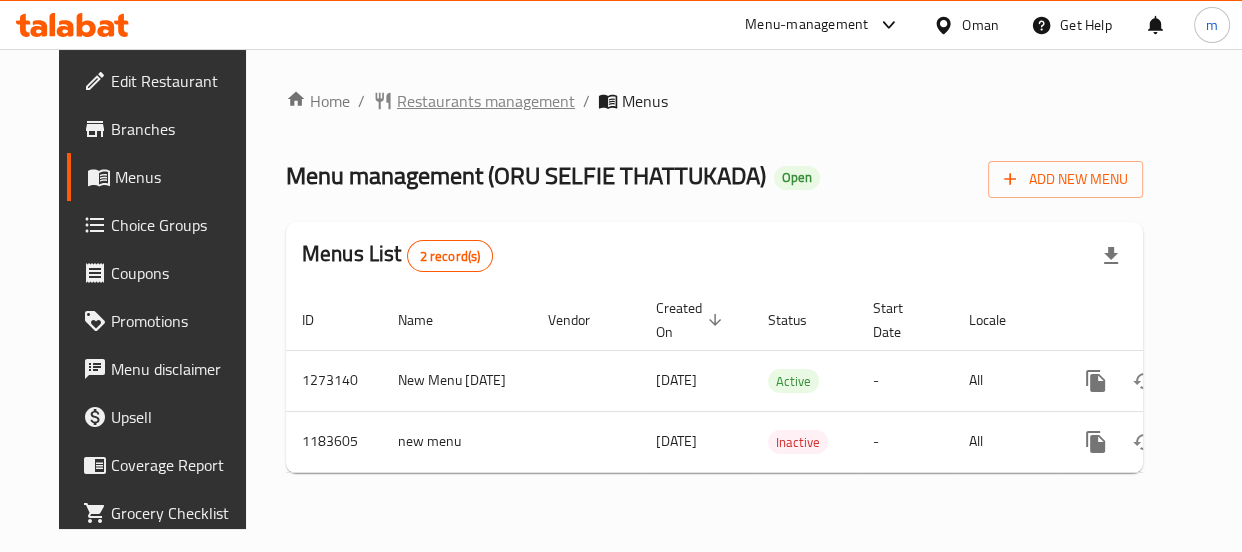click on "Restaurants management" at bounding box center [486, 101] 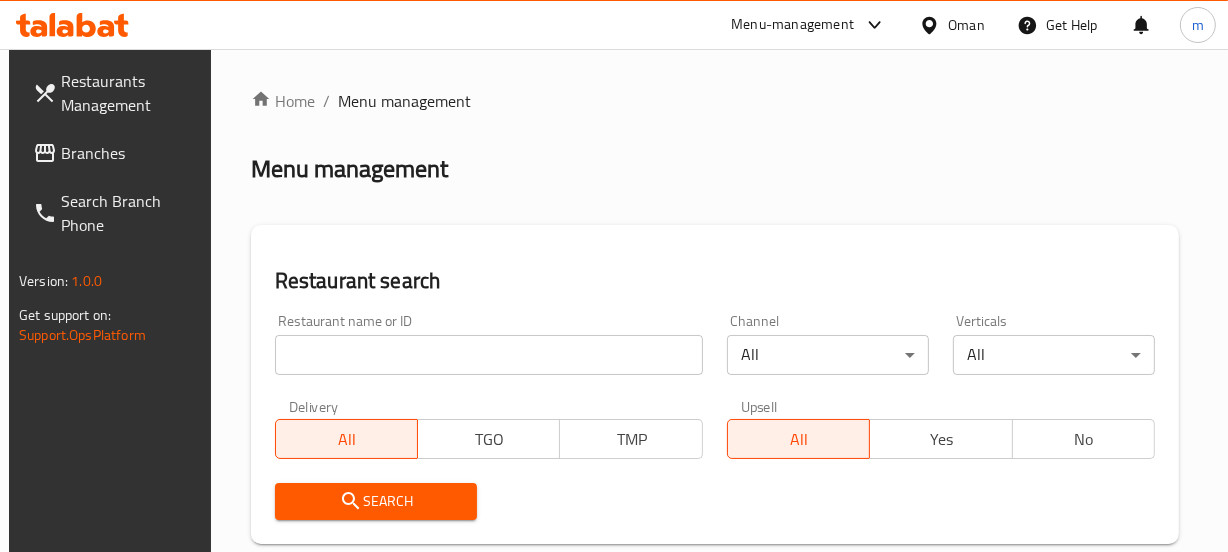 click at bounding box center (489, 355) 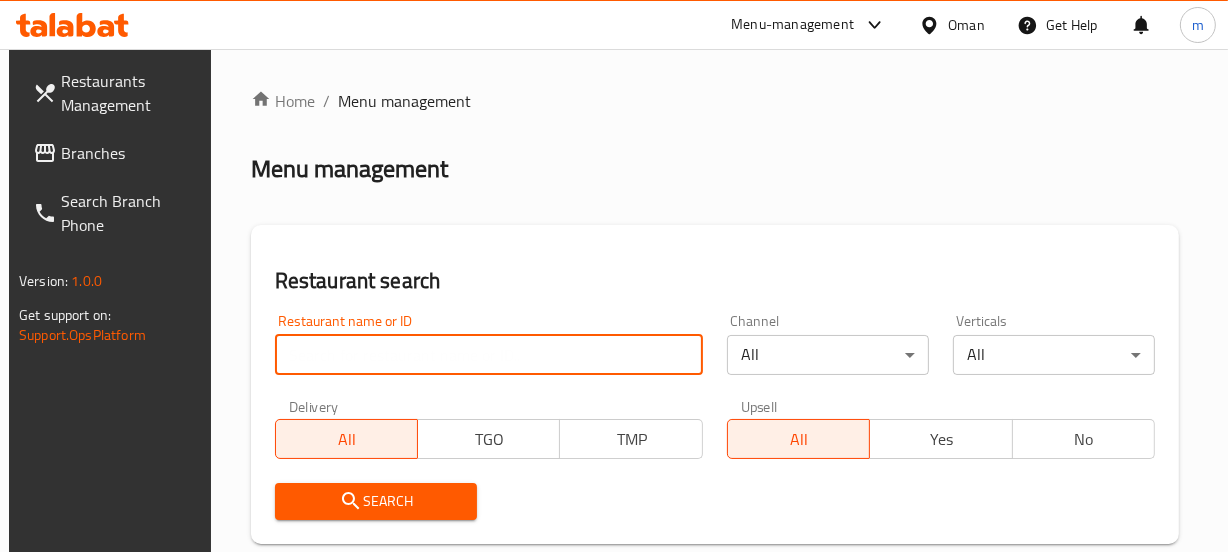 paste on "666452" 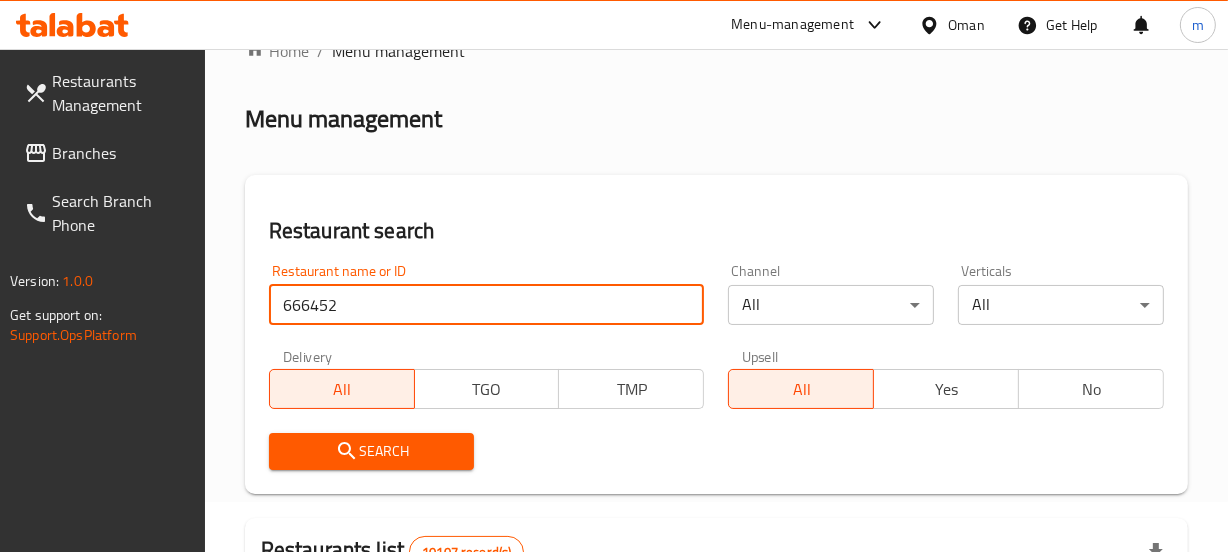 scroll, scrollTop: 272, scrollLeft: 0, axis: vertical 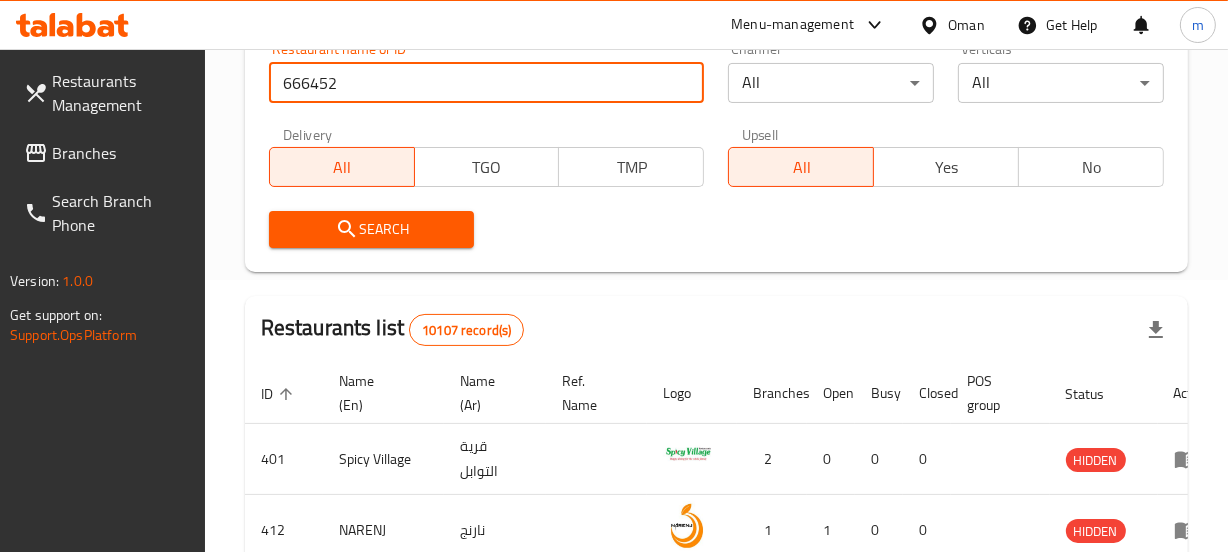 type on "666452" 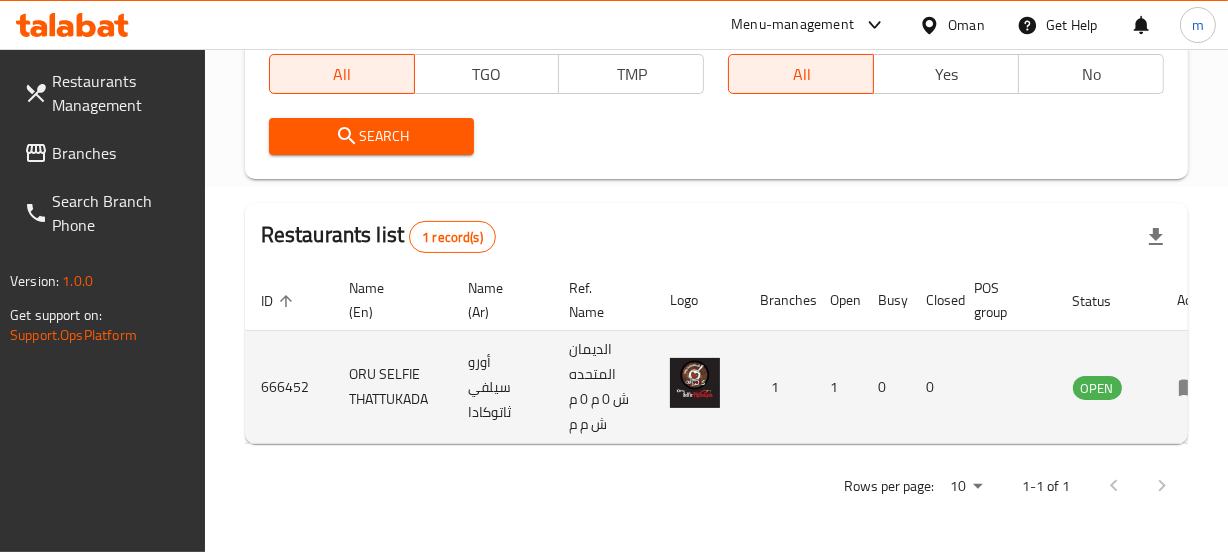 scroll, scrollTop: 380, scrollLeft: 0, axis: vertical 